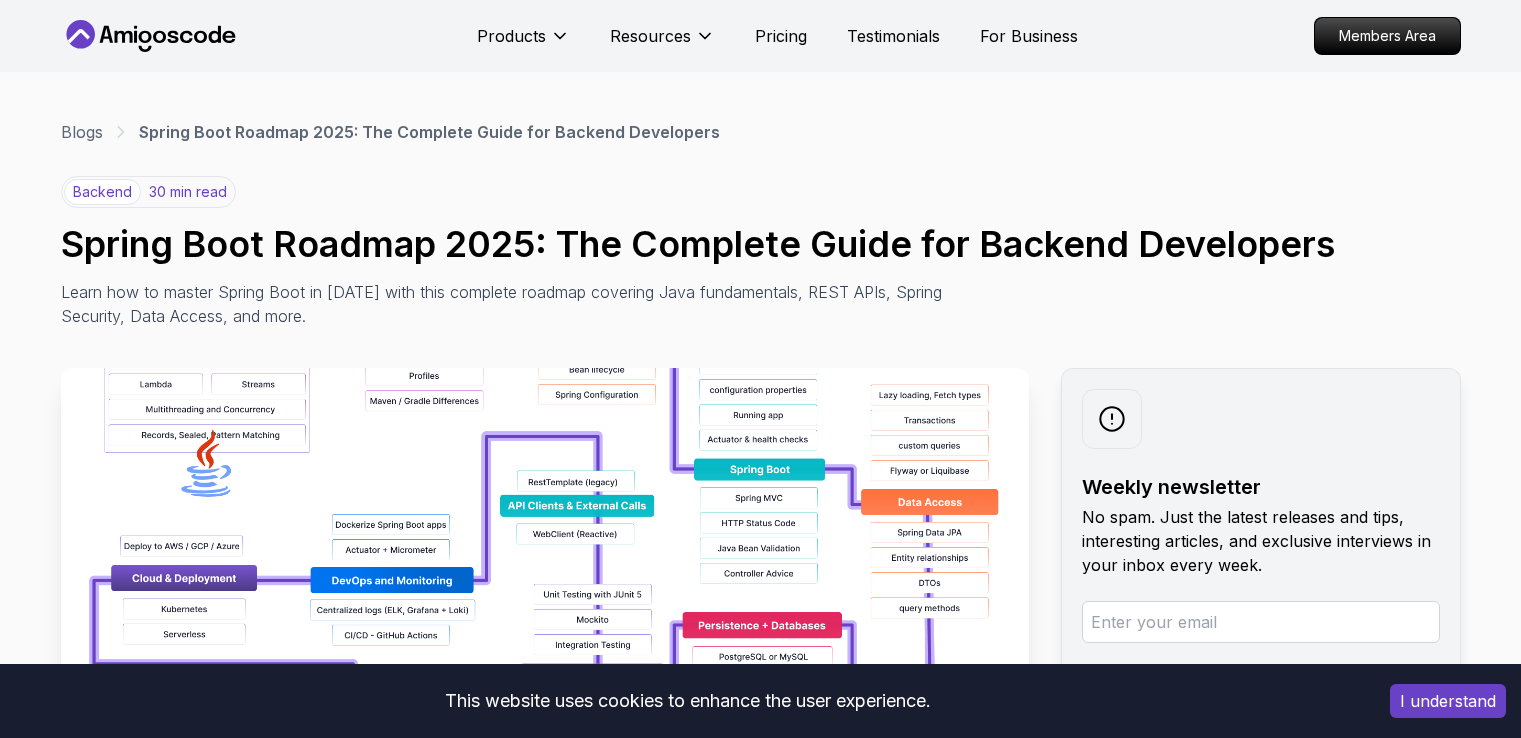 scroll, scrollTop: 0, scrollLeft: 0, axis: both 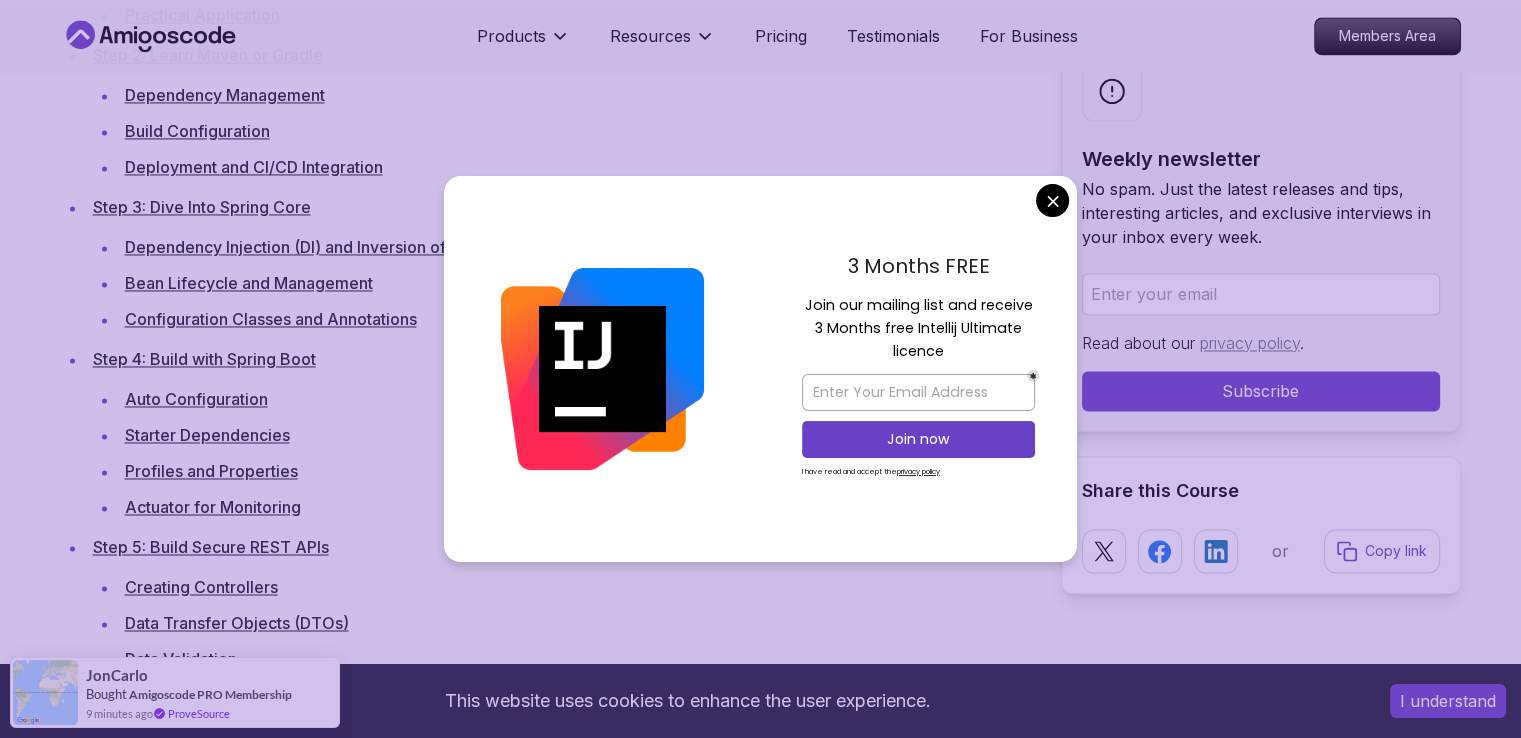 click on "This website uses cookies to enhance the user experience. I understand Products Resources Pricing Testimonials For Business Members Area Products Resources Pricing Testimonials For Business Members Area Blogs Spring Boot Roadmap 2025: The Complete Guide for Backend Developers backend 30 min read Spring Boot Roadmap 2025: The Complete Guide for Backend Developers Learn how to master Spring Boot in [DATE] with this complete roadmap covering Java fundamentals, REST APIs, Spring Security, Data Access, and more. Weekly newsletter No spam. Just the latest releases and tips, interesting articles, and exclusive interviews in your inbox every week. Read about our   privacy policy . Subscribe Share this Course or Copy link Published By:  [PERSON_NAME]  |   Date:  [DATE] Introduction
Table of Contents
Why Learn Spring Boot in [DATE]?
Market Demand and Career Opportunities
Technical Advantages and Industry Adoption
Ecosystem and Community Support
Step 1: Master Java Fundamentals" at bounding box center (760, 10375) 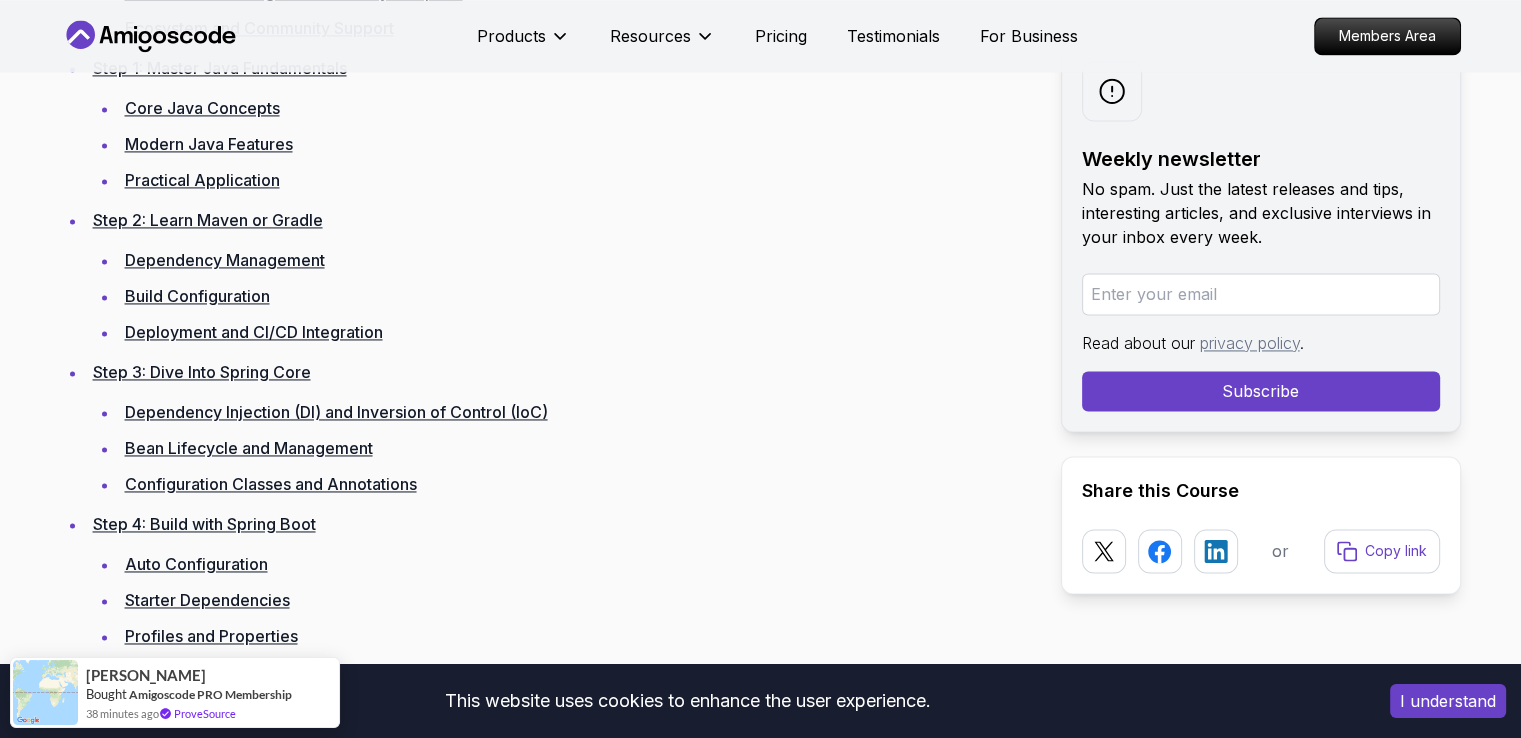 scroll, scrollTop: 2949, scrollLeft: 0, axis: vertical 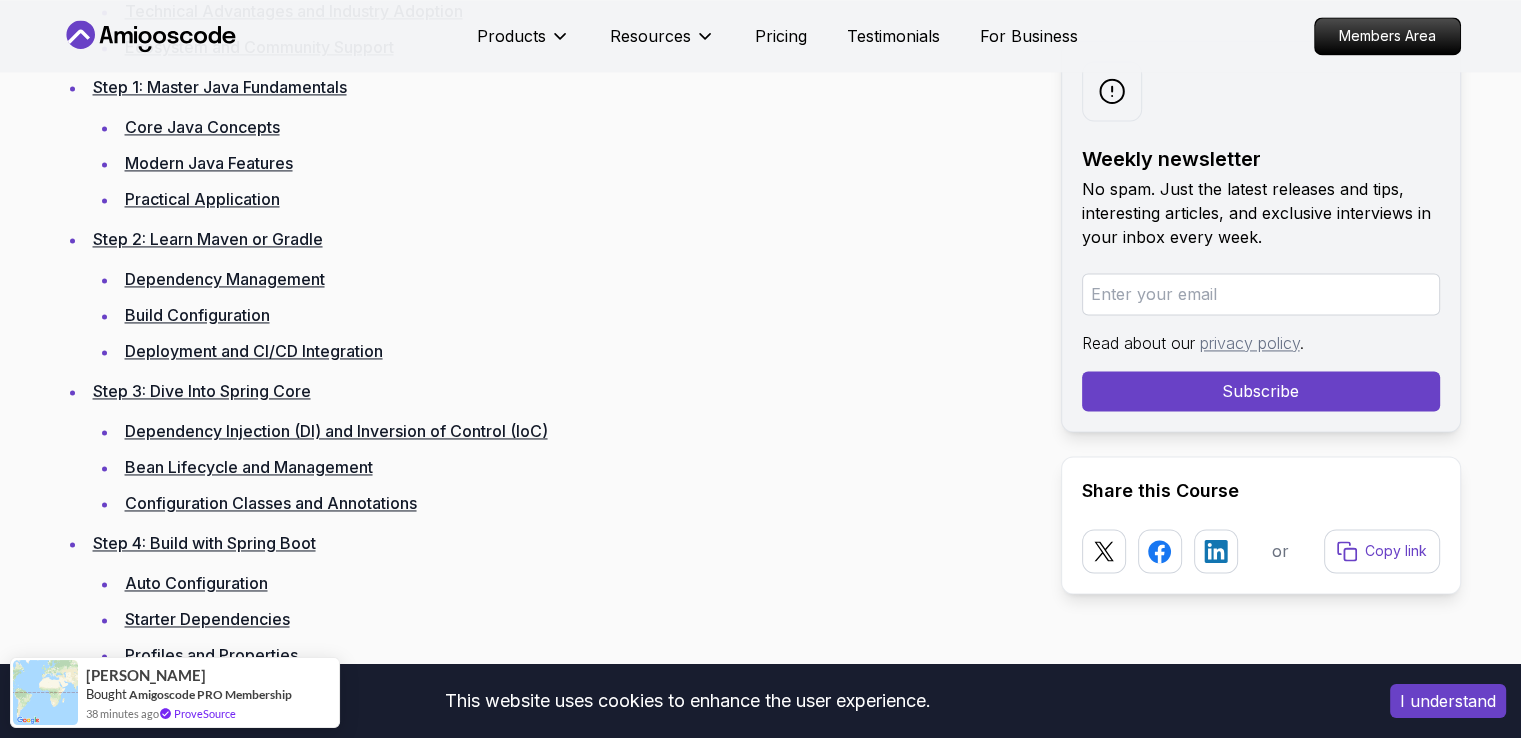 click on "Step 2: Learn Maven or Gradle" at bounding box center [208, 239] 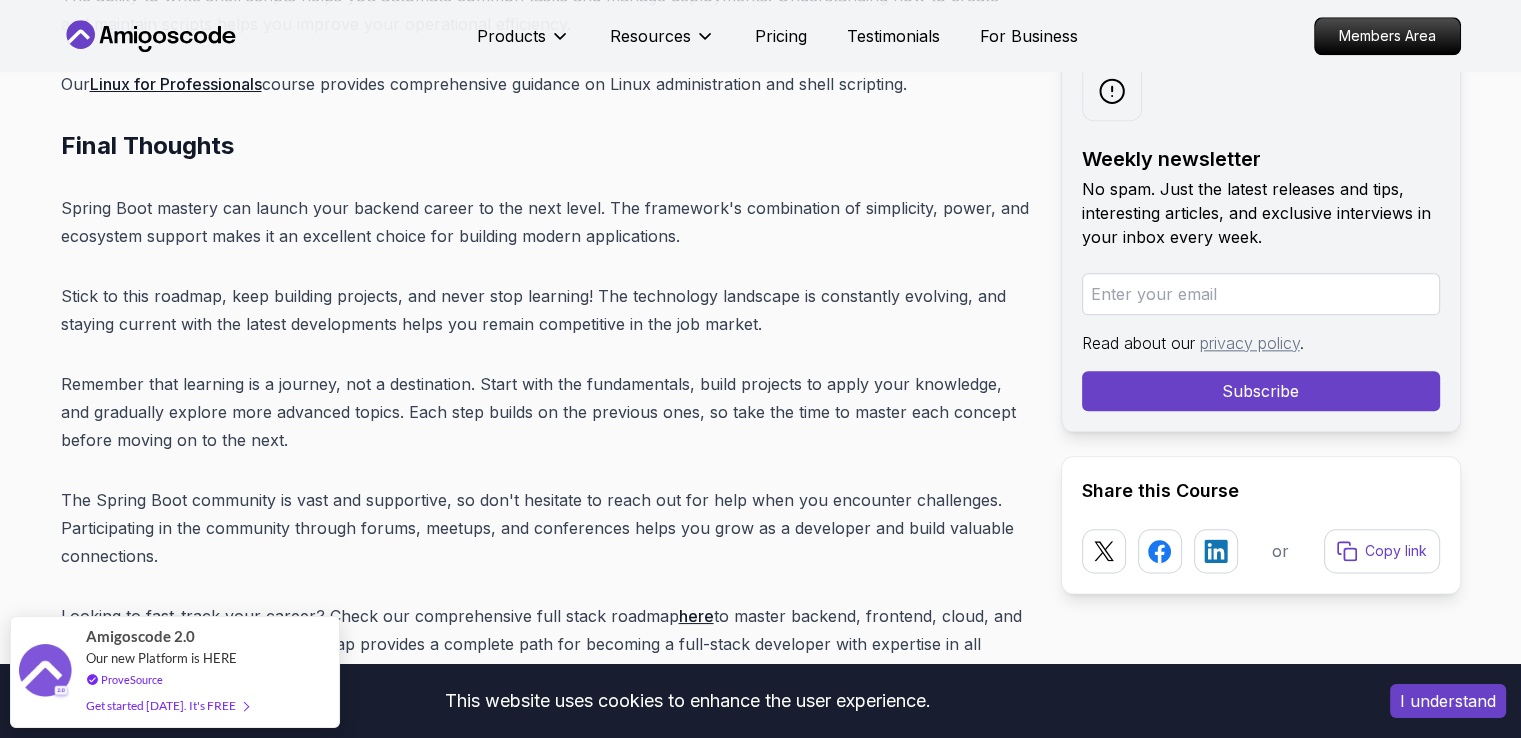 scroll, scrollTop: 25105, scrollLeft: 0, axis: vertical 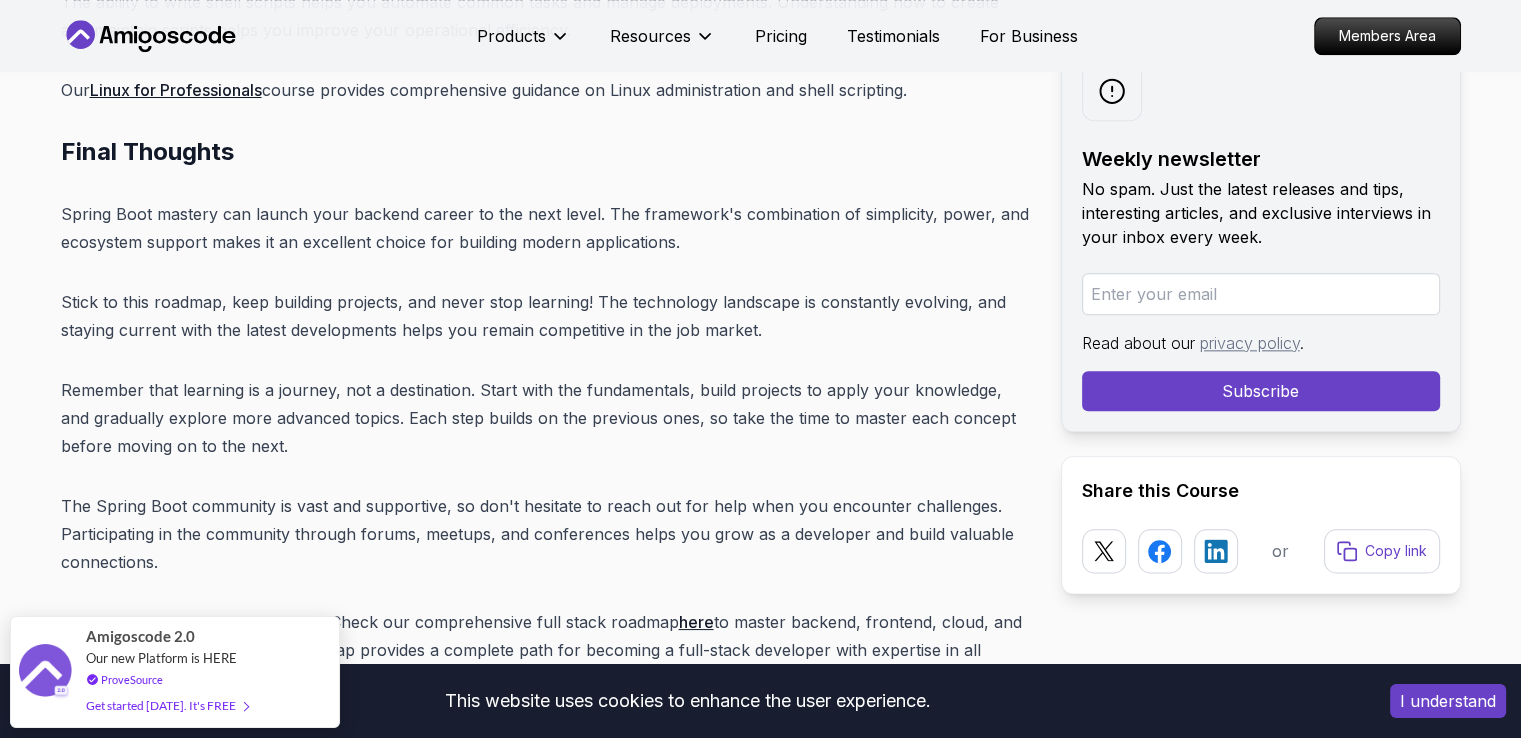 click at bounding box center (1261, 294) 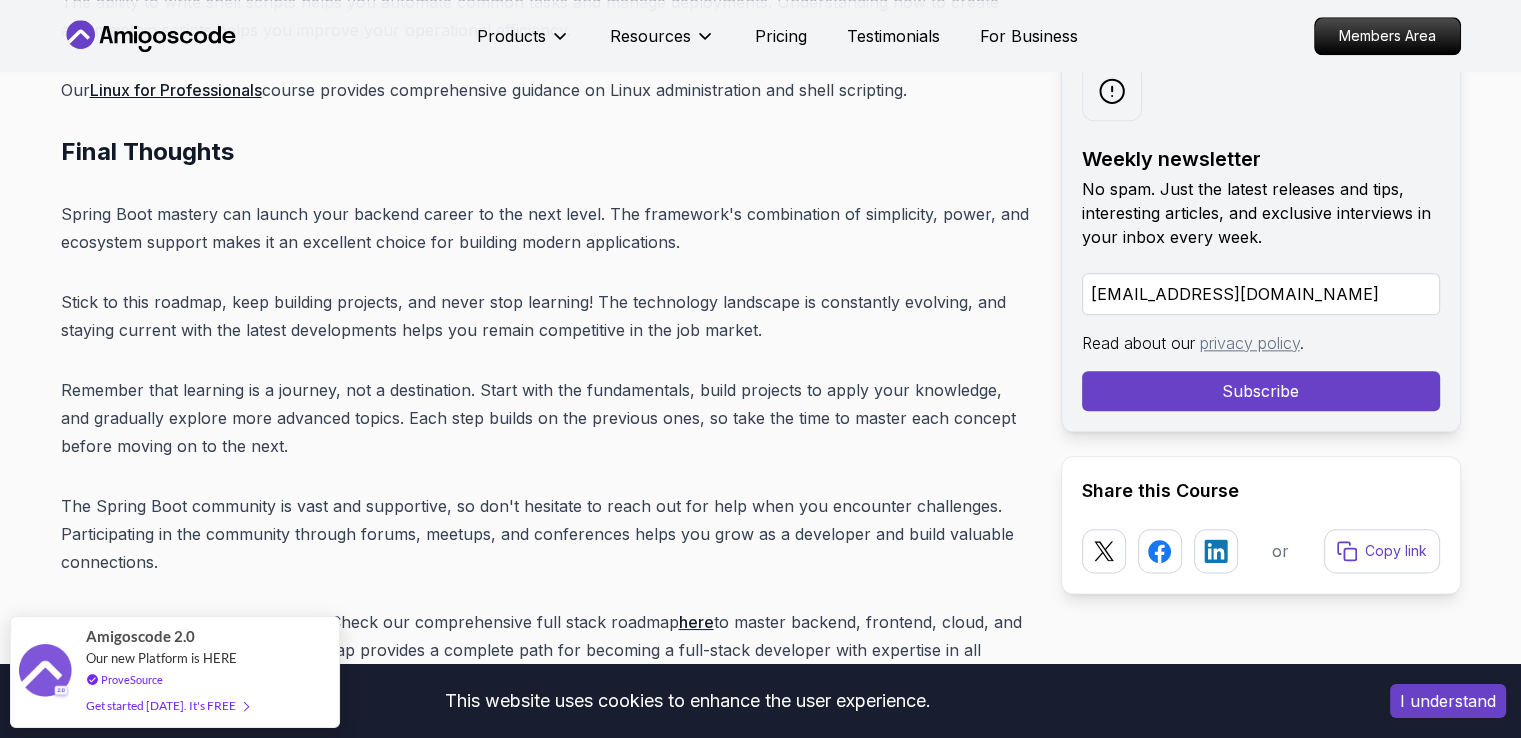 click on "Subscribe" at bounding box center (1261, 391) 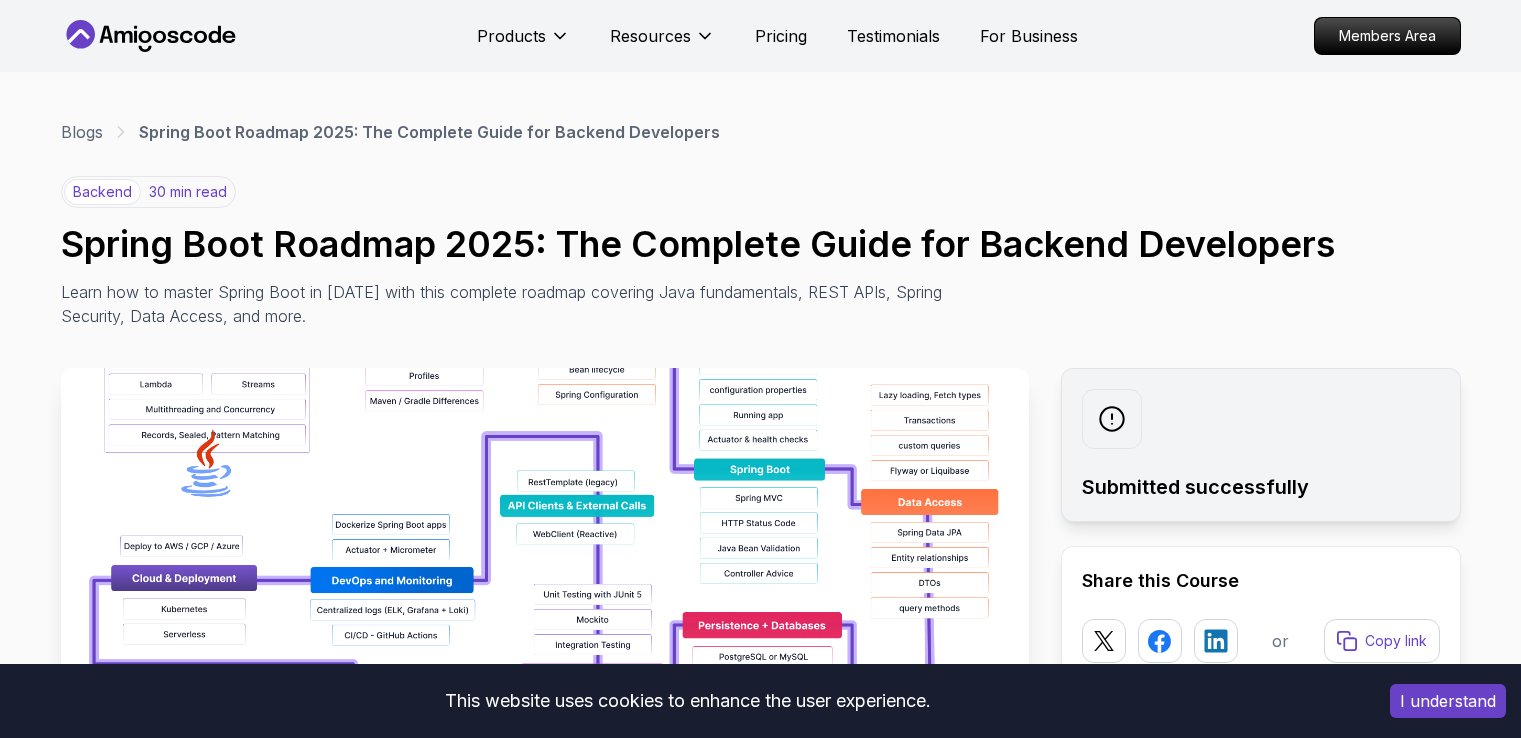 scroll, scrollTop: 0, scrollLeft: 0, axis: both 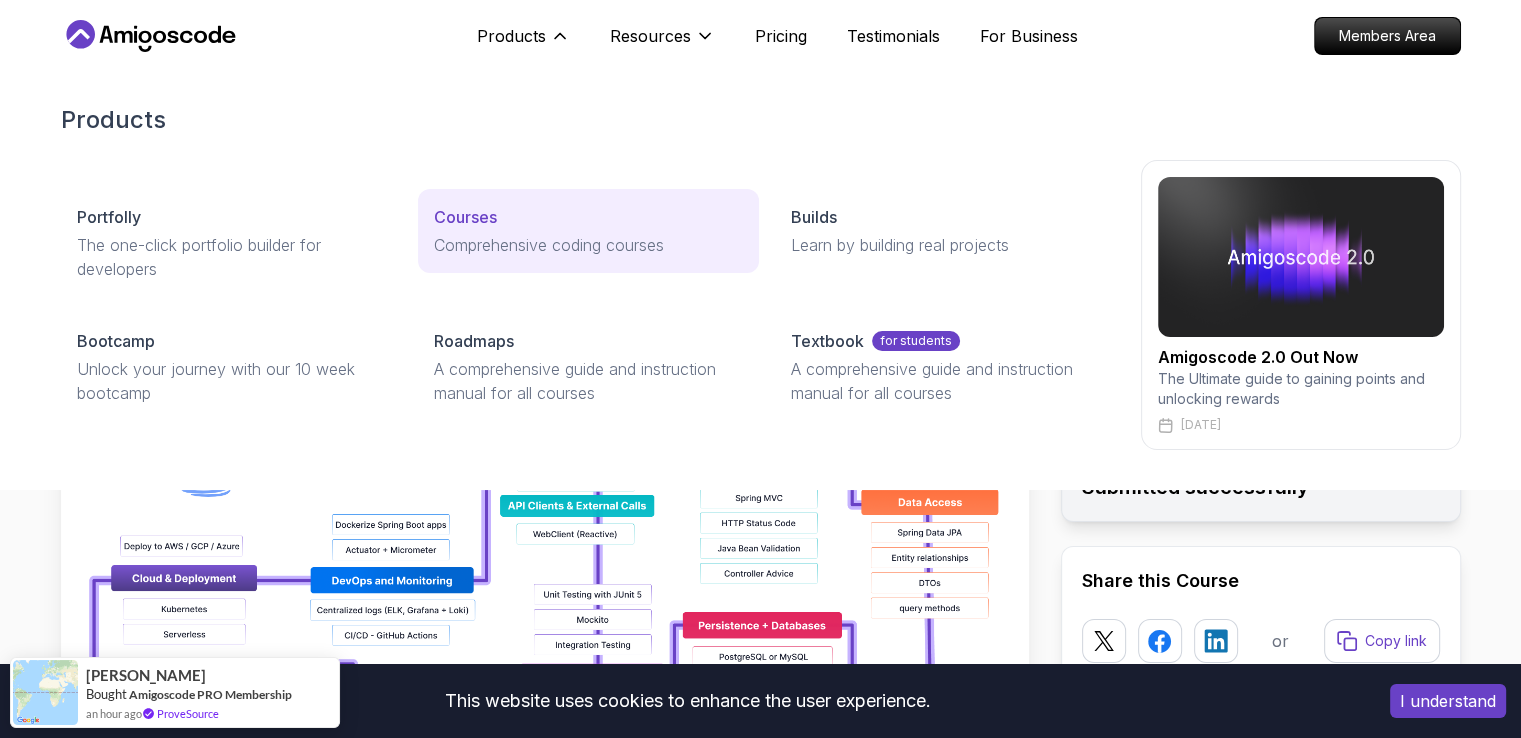 click on "Courses" at bounding box center (465, 217) 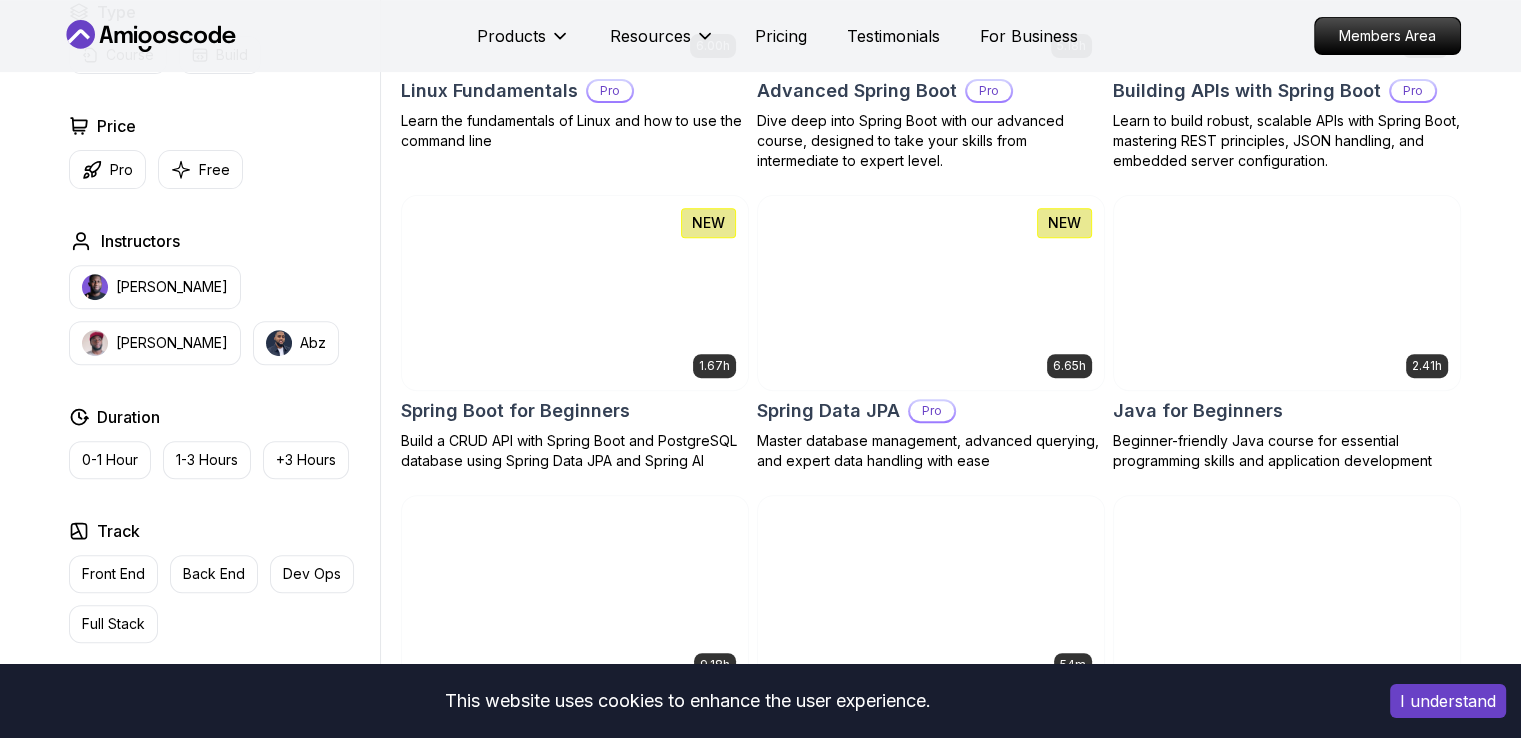 scroll, scrollTop: 750, scrollLeft: 0, axis: vertical 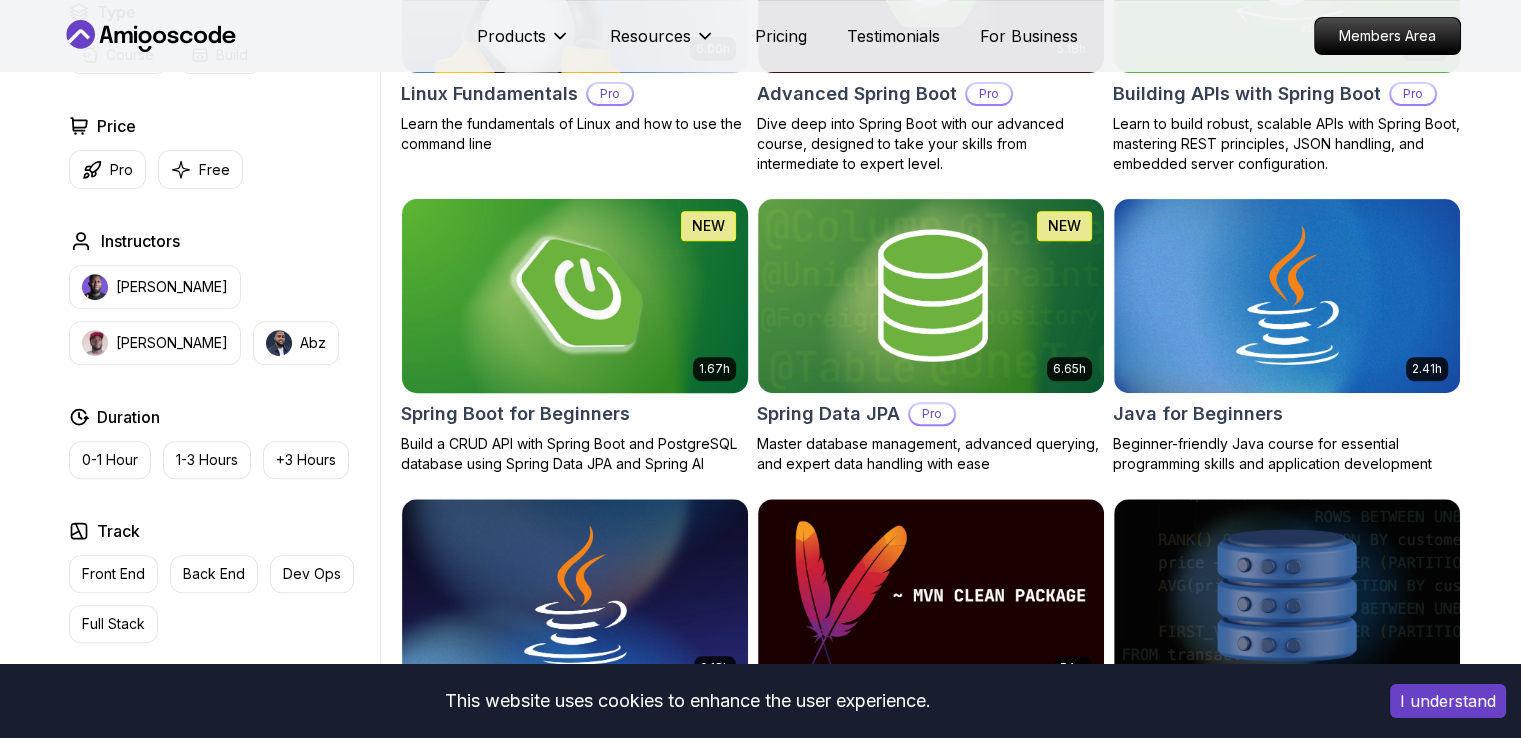 click at bounding box center (574, 295) 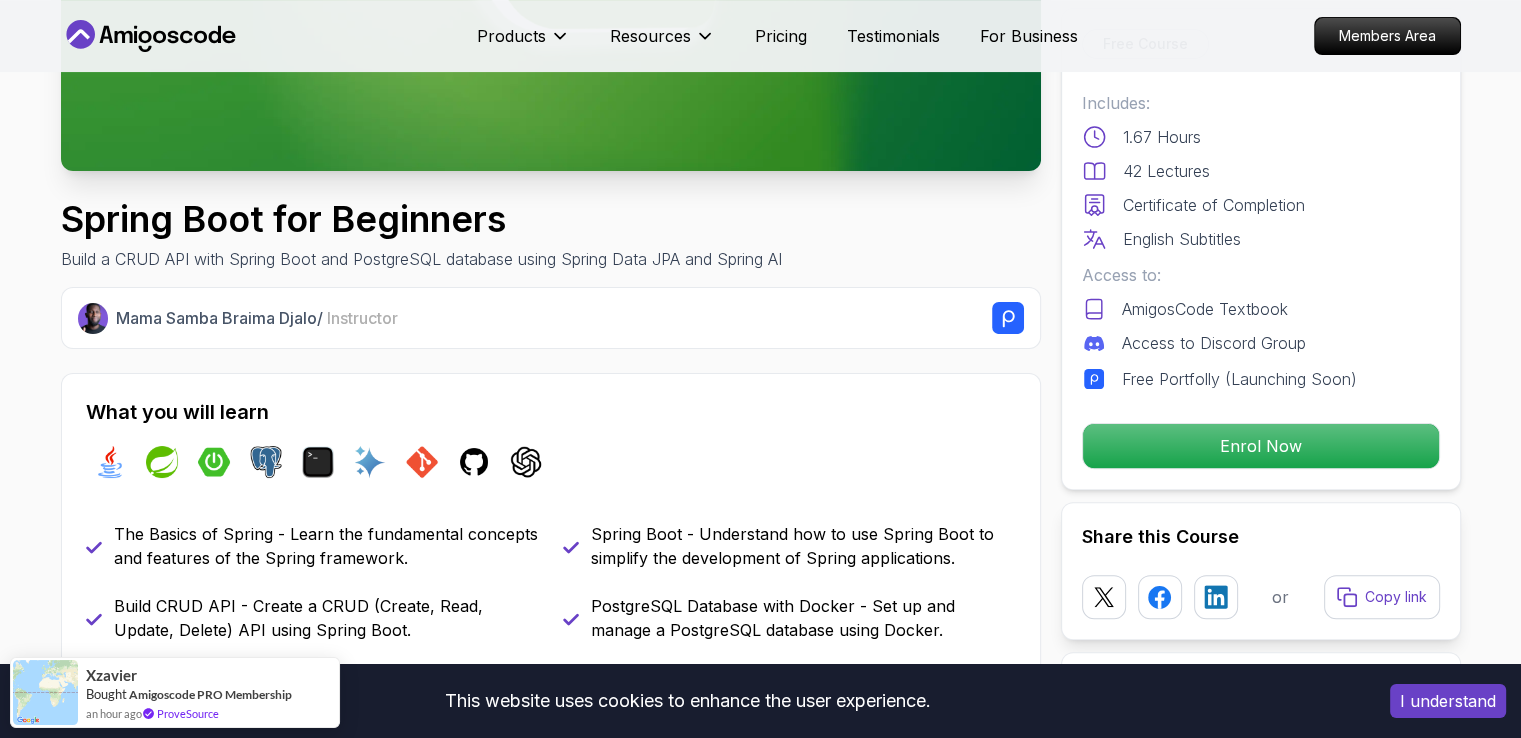 scroll, scrollTop: 0, scrollLeft: 0, axis: both 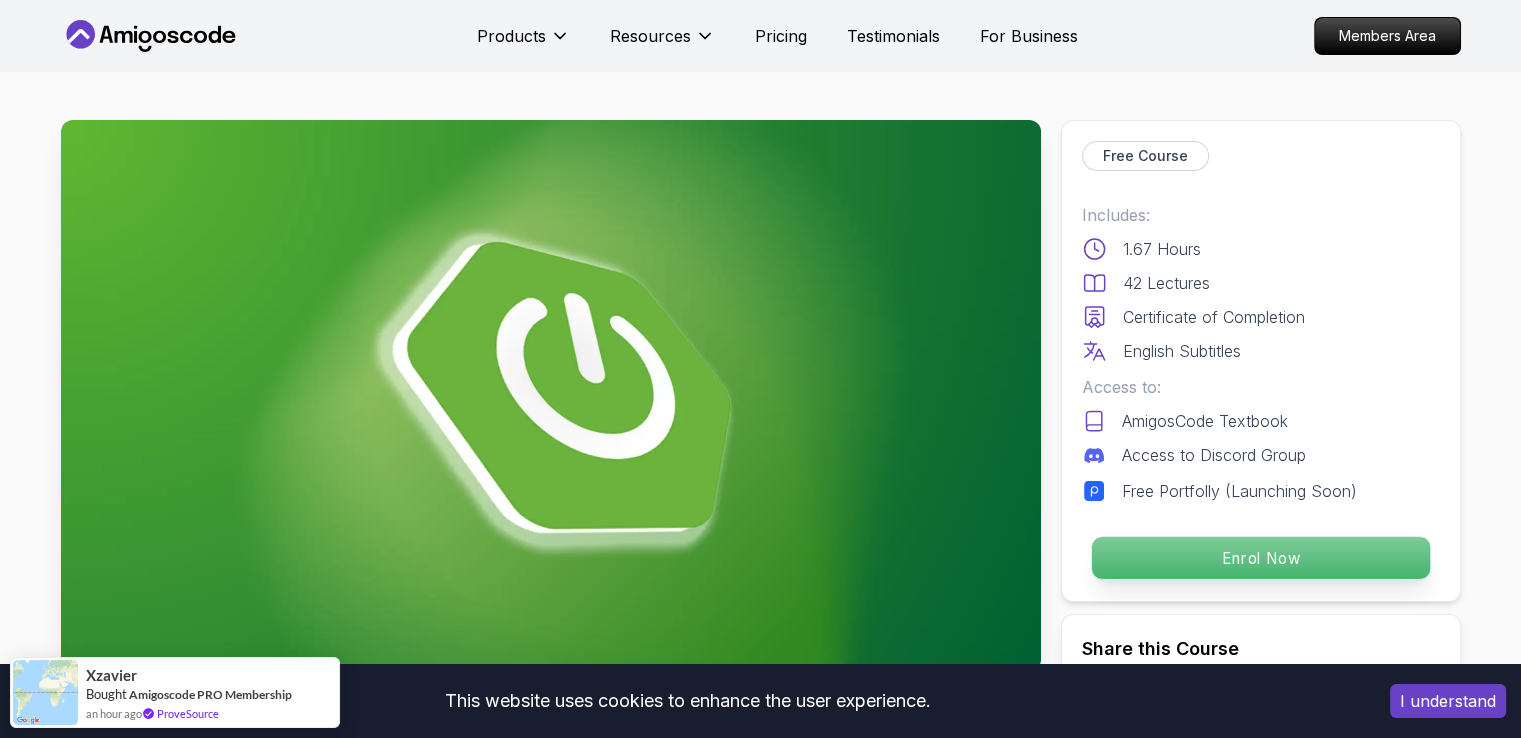 click on "Enrol Now" at bounding box center (1260, 558) 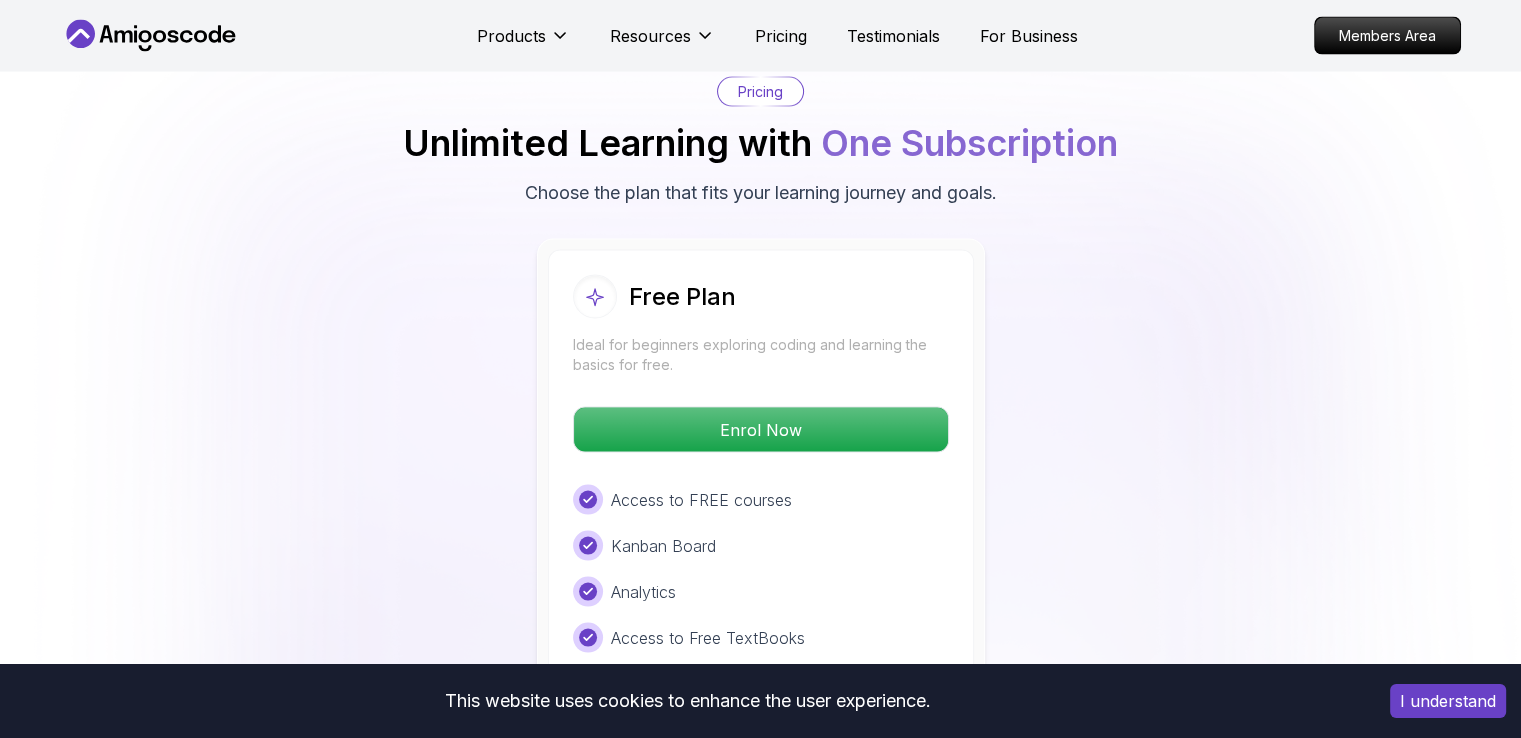 scroll, scrollTop: 4004, scrollLeft: 0, axis: vertical 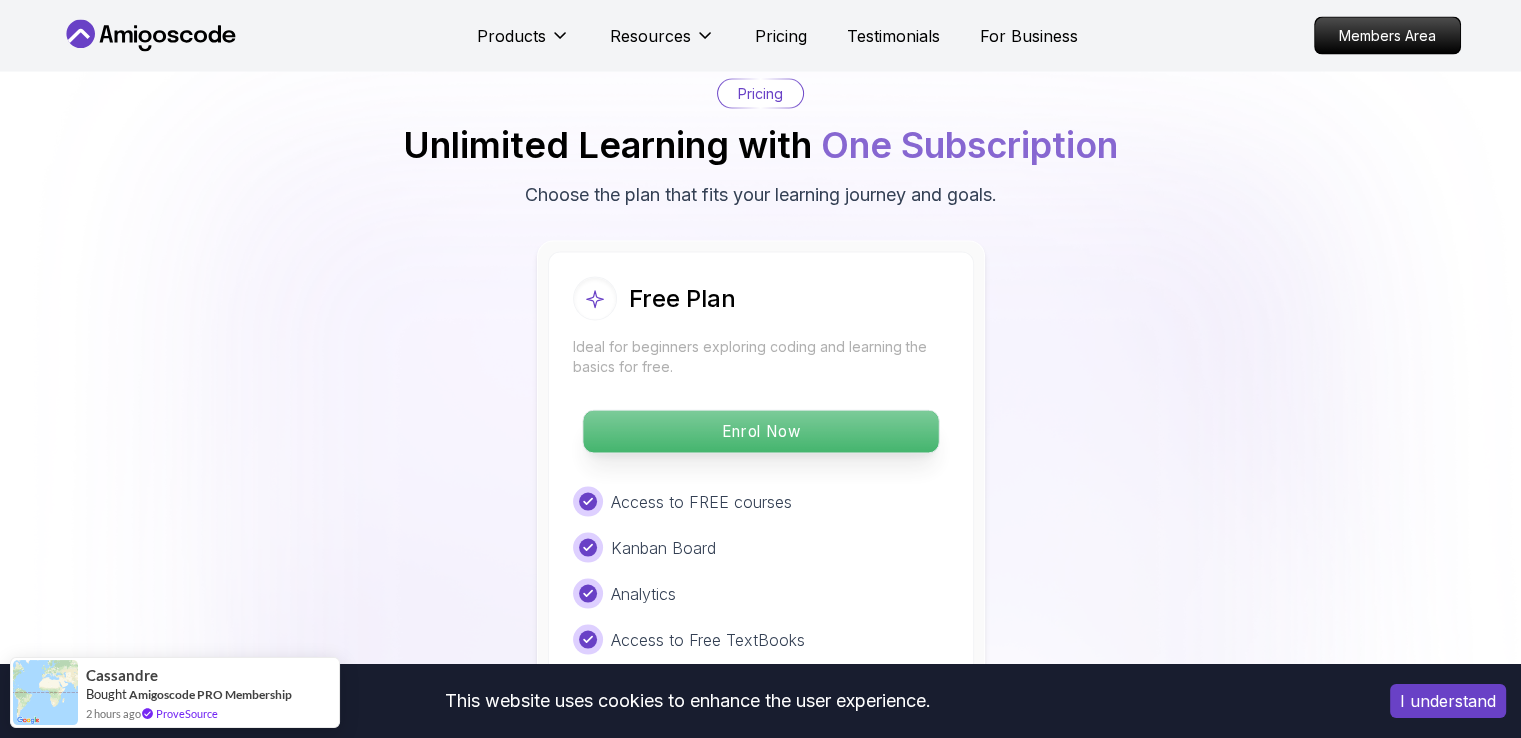 click on "Enrol Now" at bounding box center [760, 432] 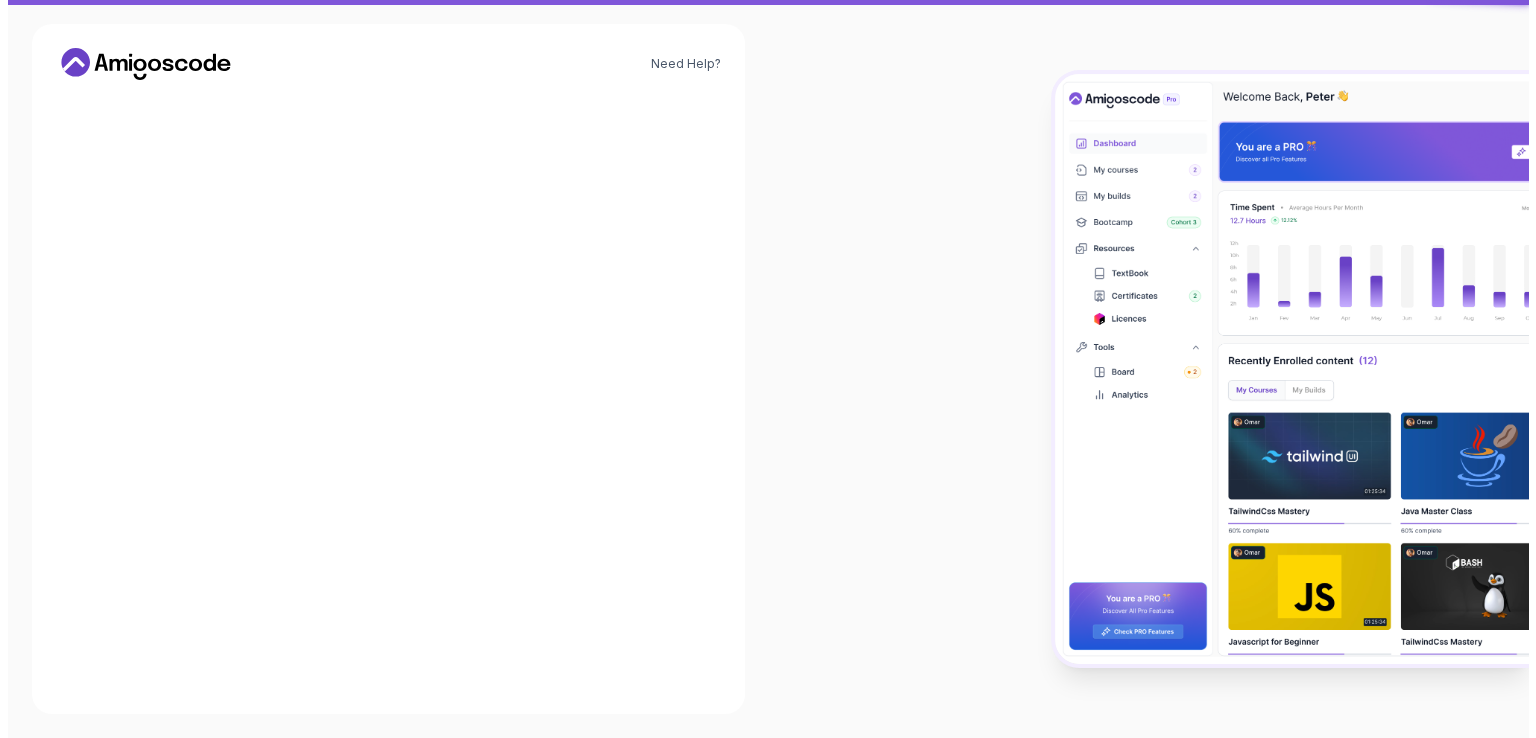 scroll, scrollTop: 0, scrollLeft: 0, axis: both 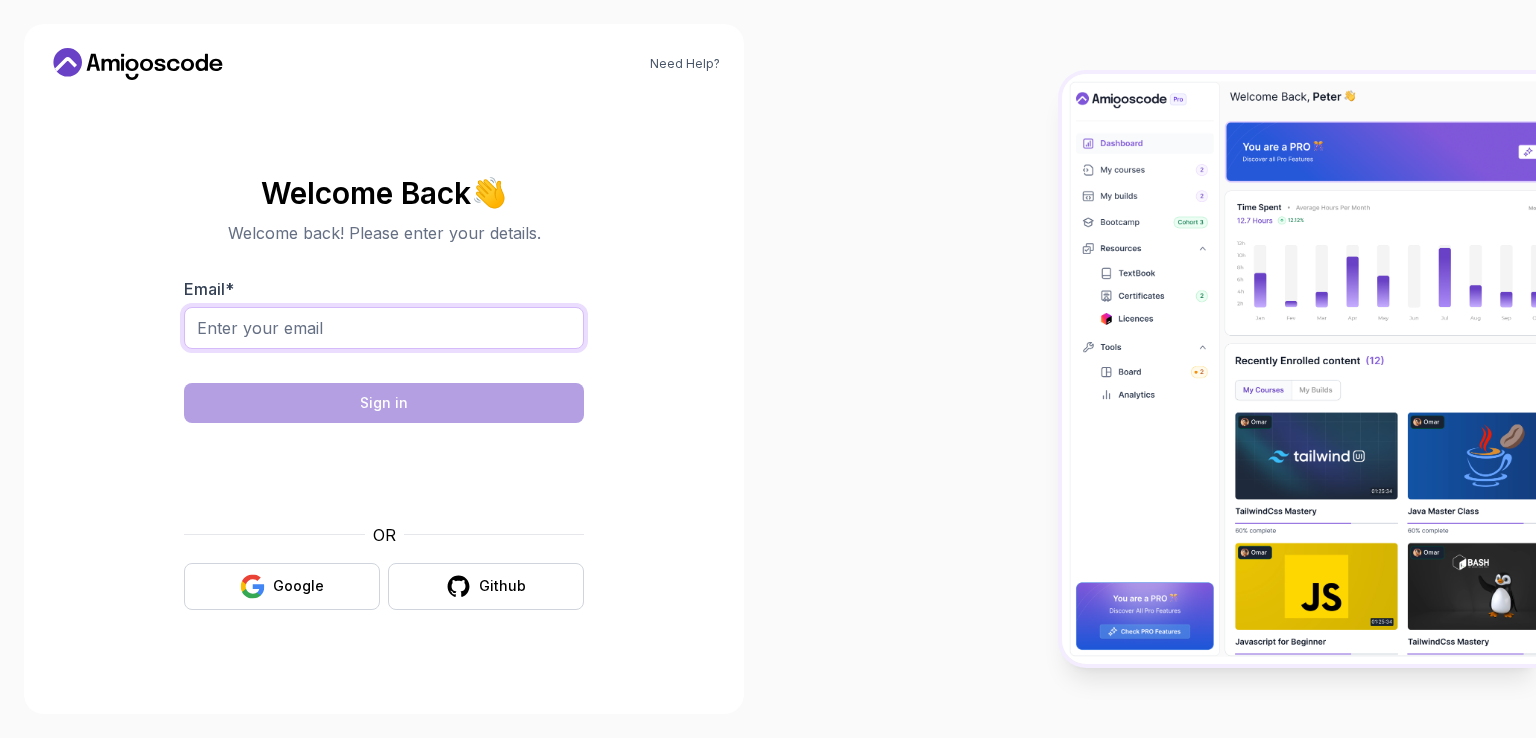 click on "Email *" at bounding box center (384, 328) 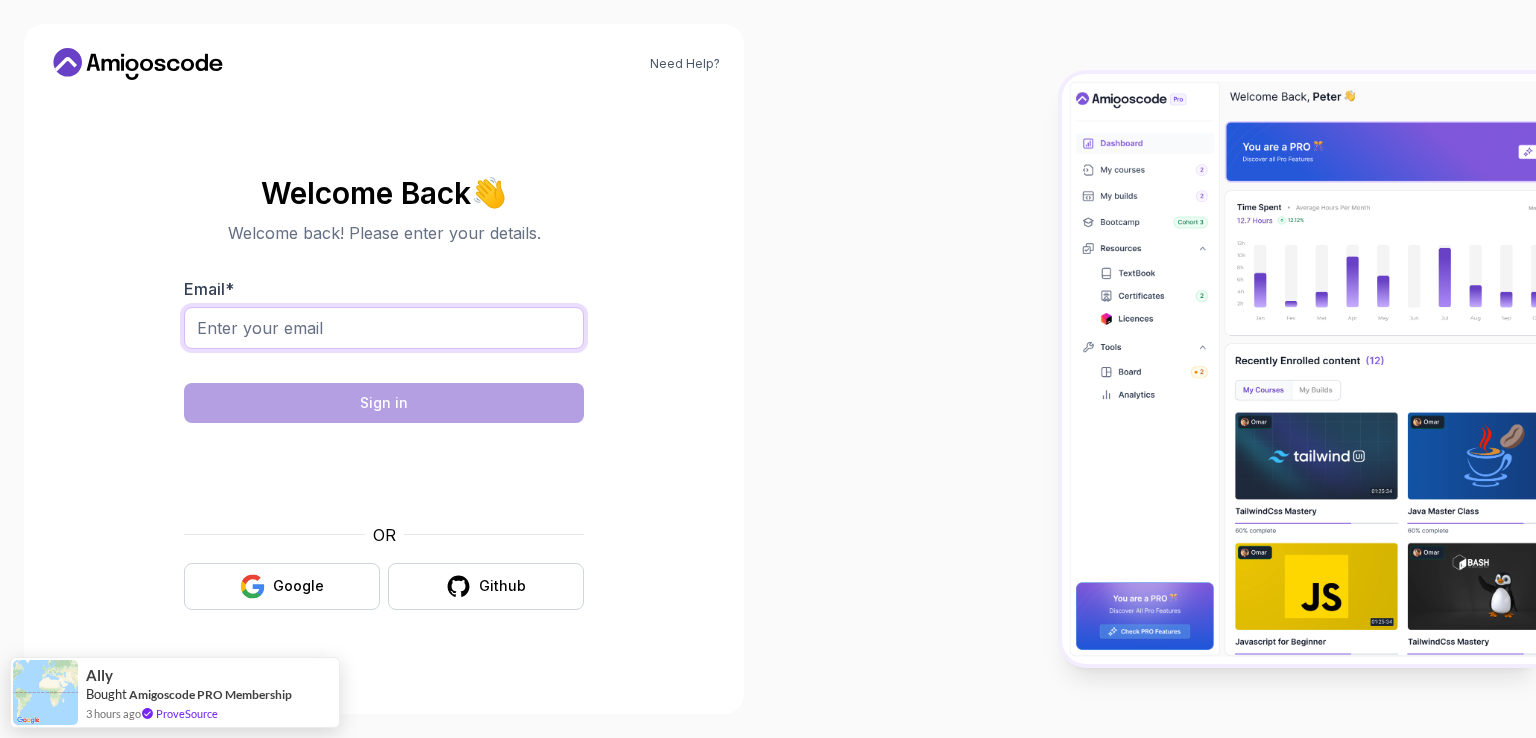 type on "[EMAIL_ADDRESS][DOMAIN_NAME]" 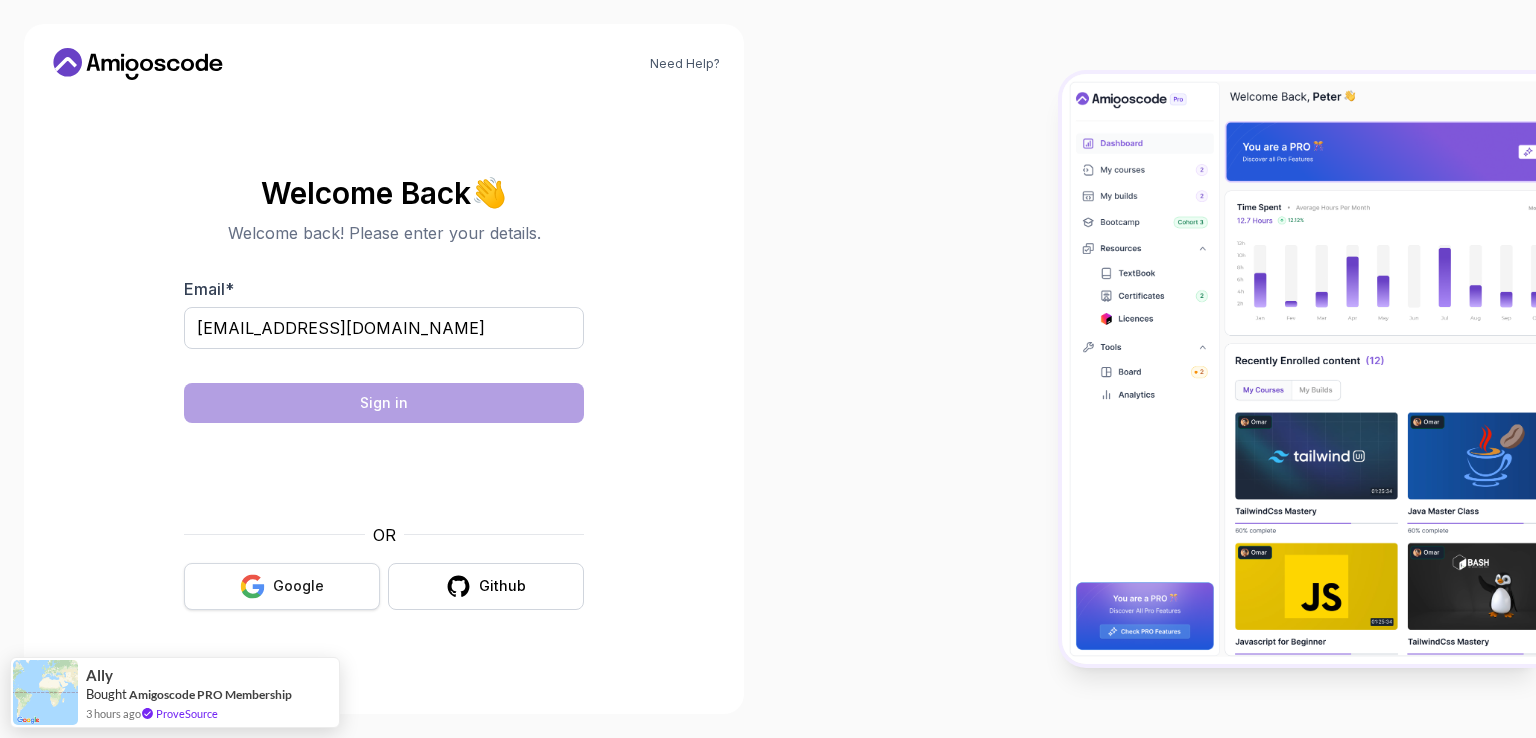 click on "Google" at bounding box center [298, 586] 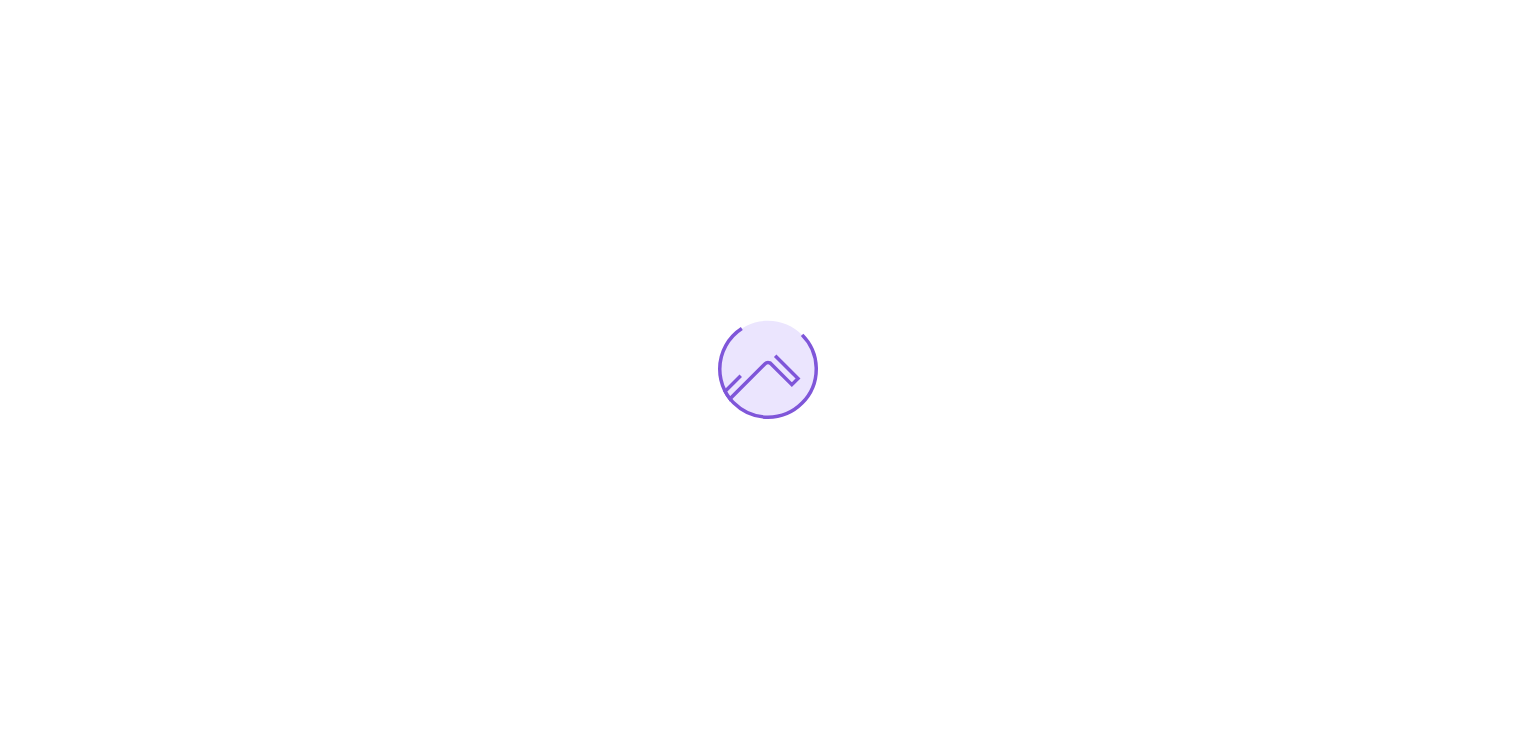 scroll, scrollTop: 0, scrollLeft: 0, axis: both 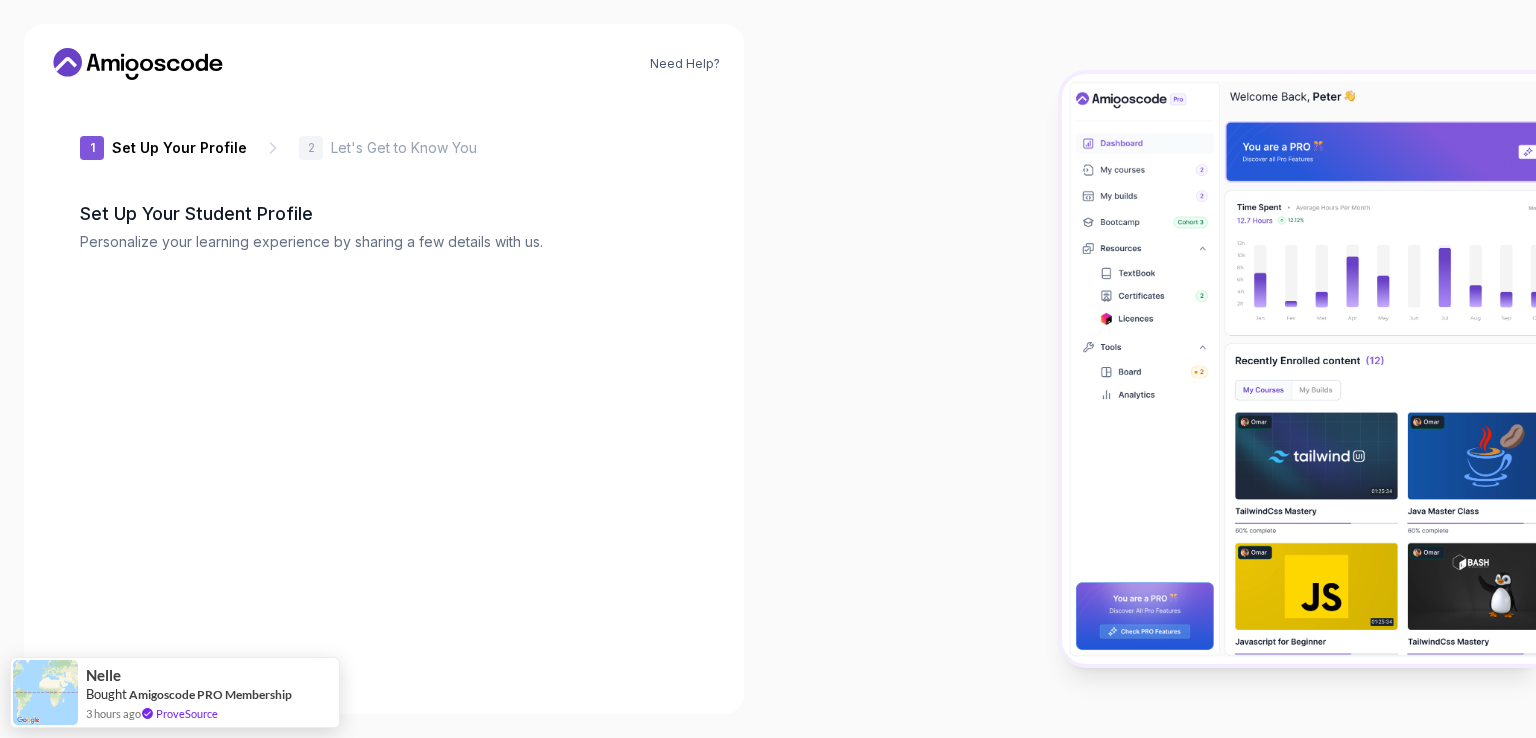 type on "eagerquokka1a1c6" 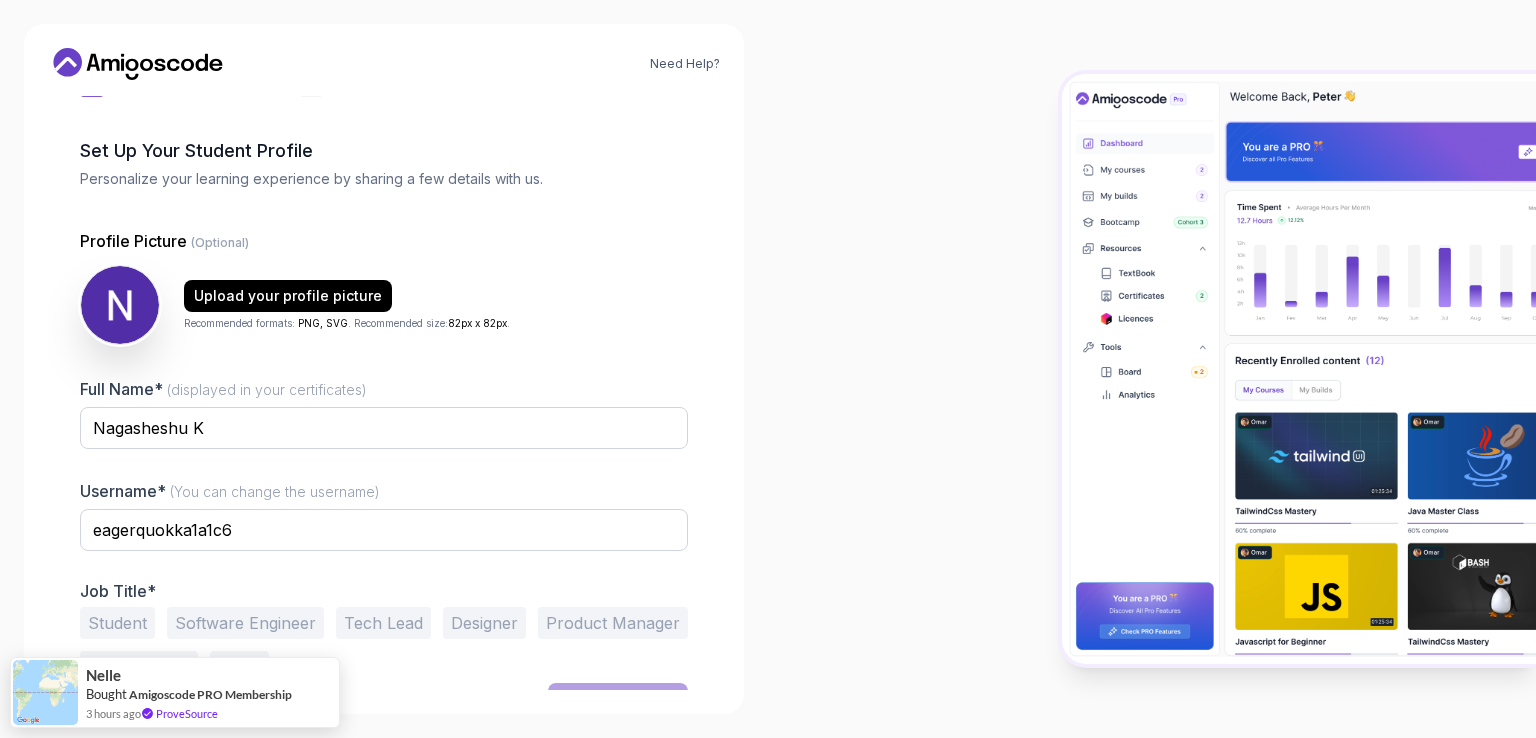 scroll, scrollTop: 96, scrollLeft: 0, axis: vertical 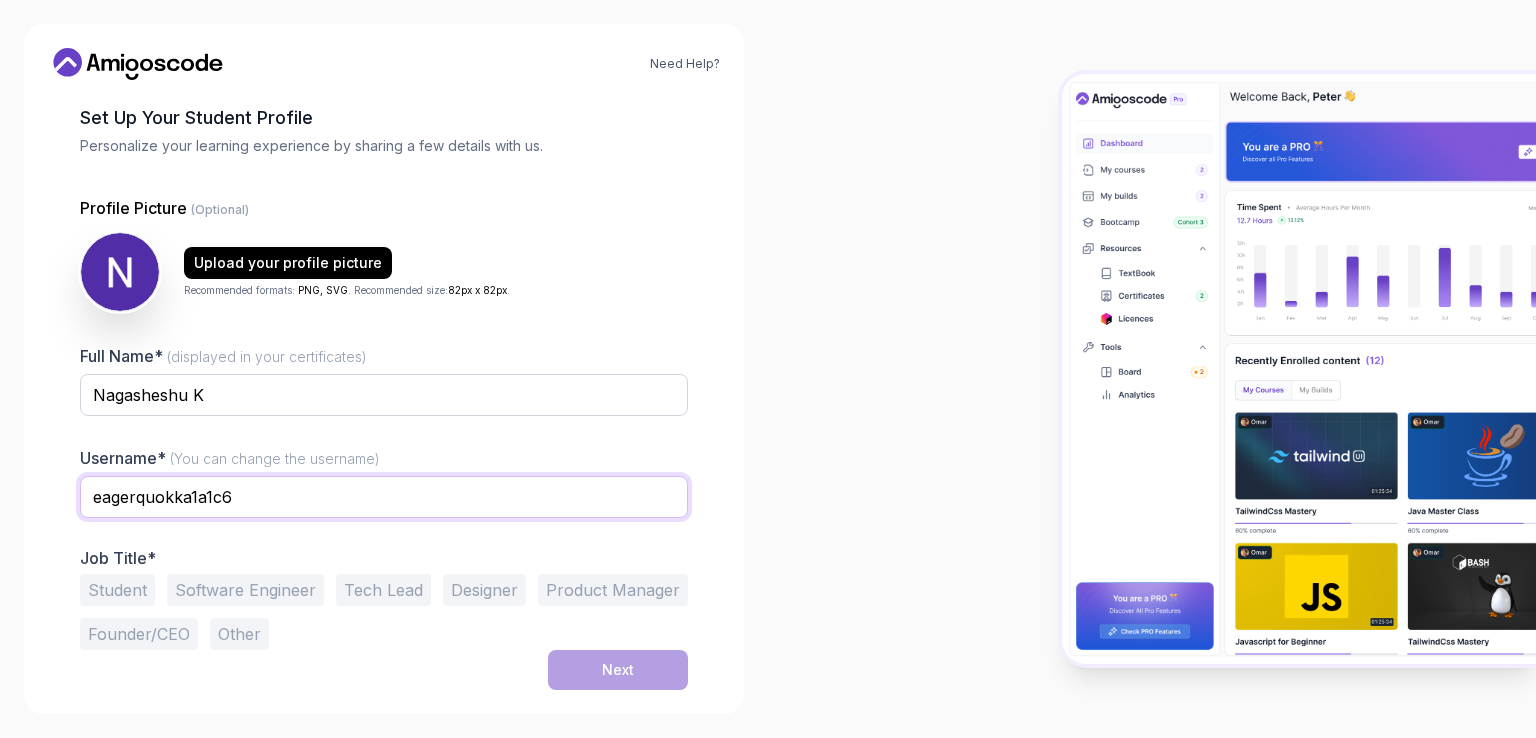 click on "eagerquokka1a1c6" at bounding box center [384, 497] 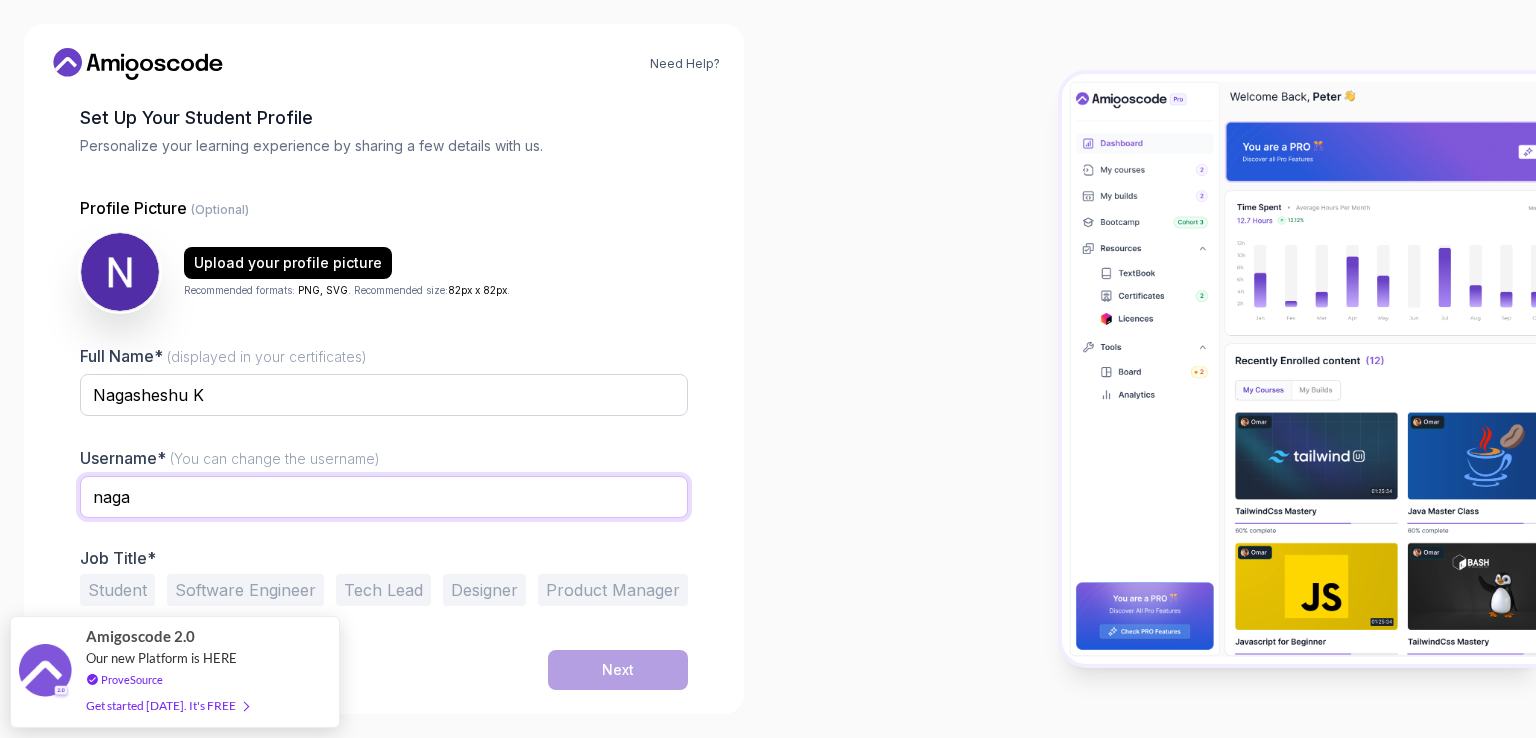 type on "nagasheshuk" 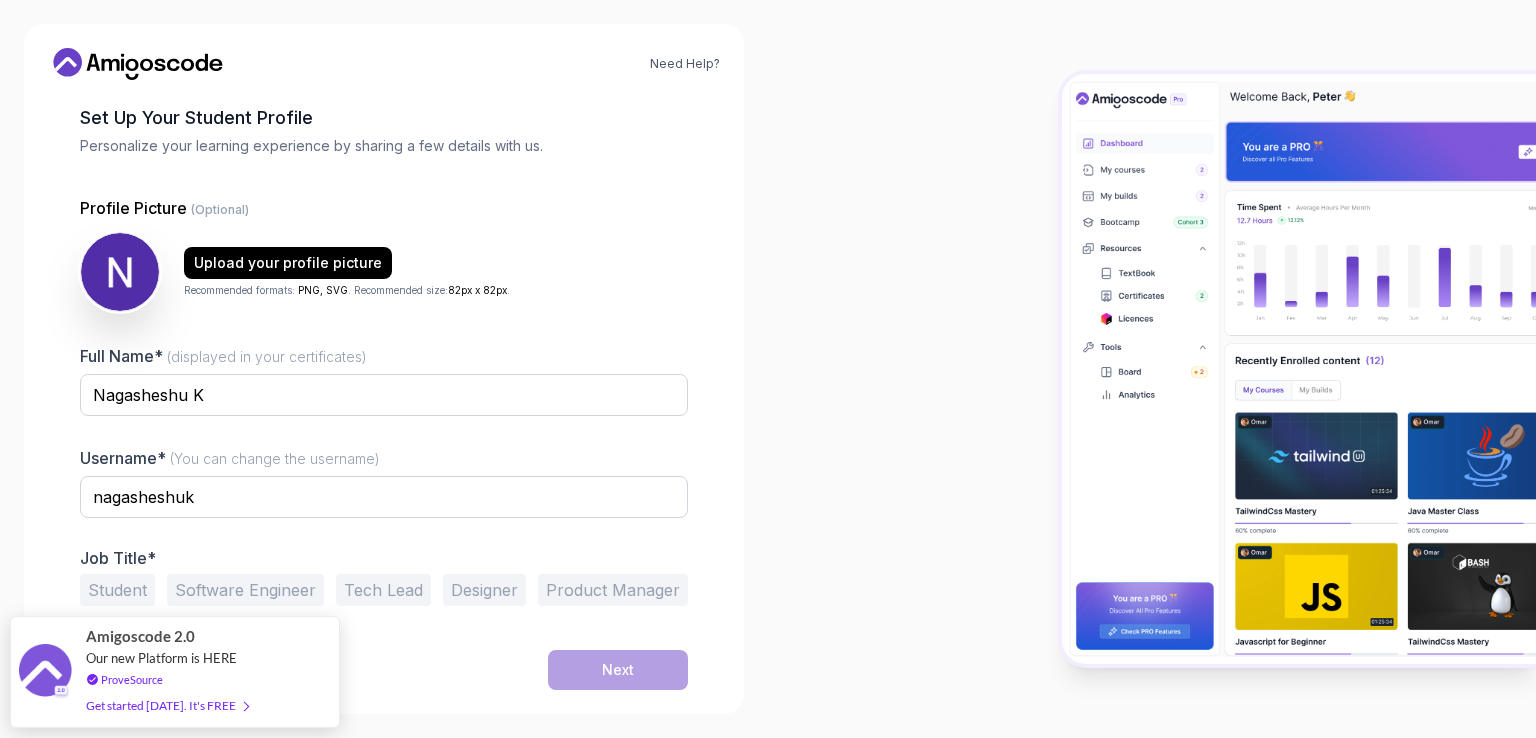click on "Student" at bounding box center [117, 590] 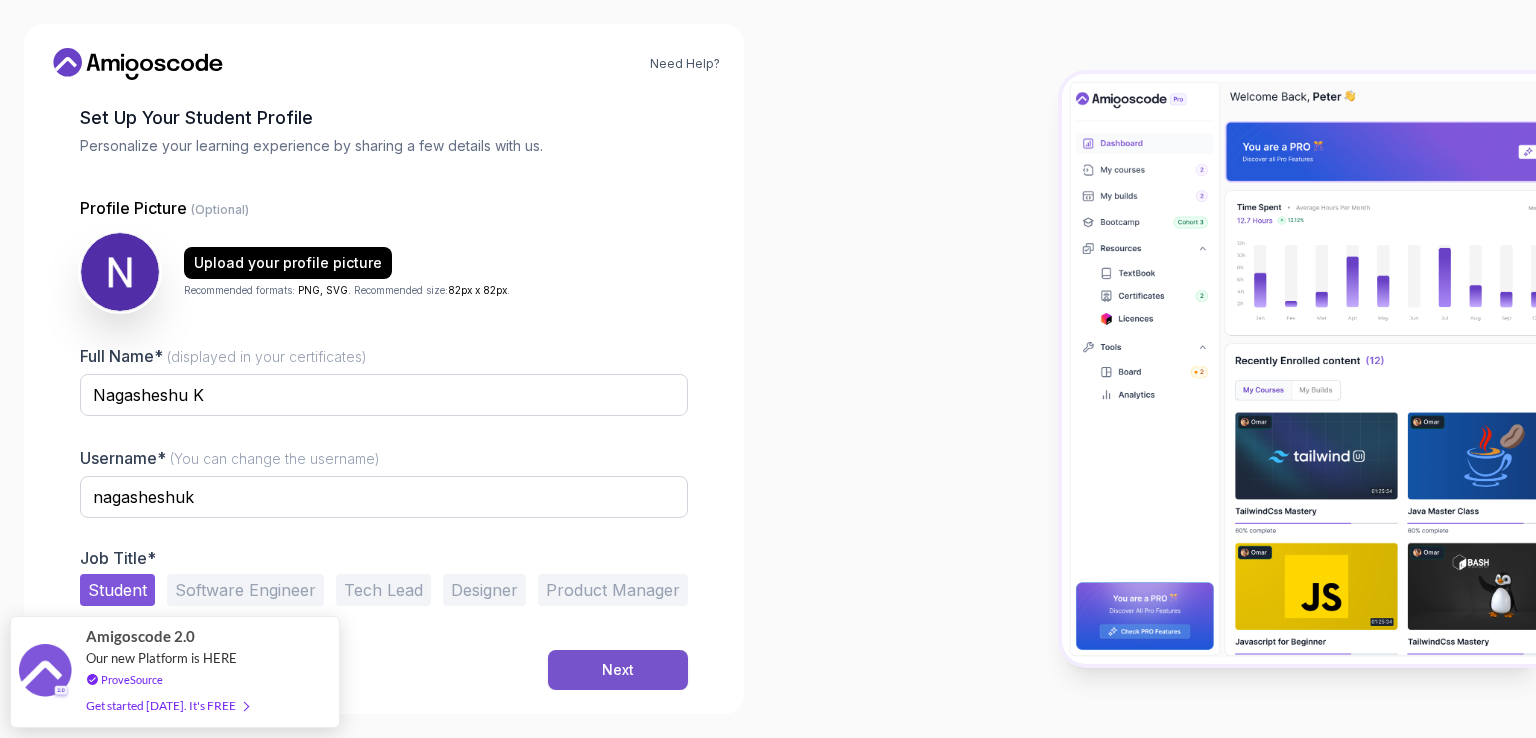 click on "Next" at bounding box center [618, 670] 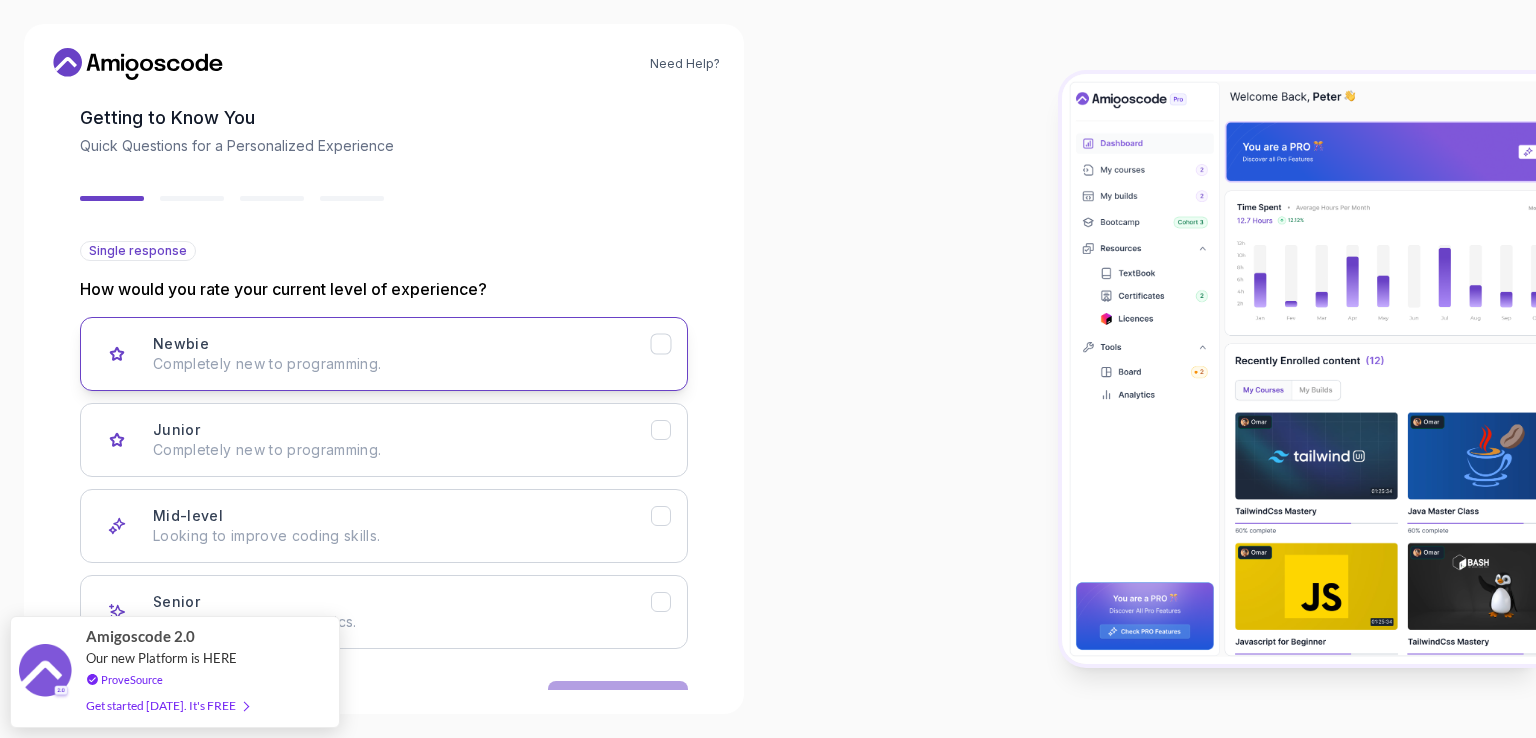 click on "Newbie Completely new to programming." at bounding box center [402, 354] 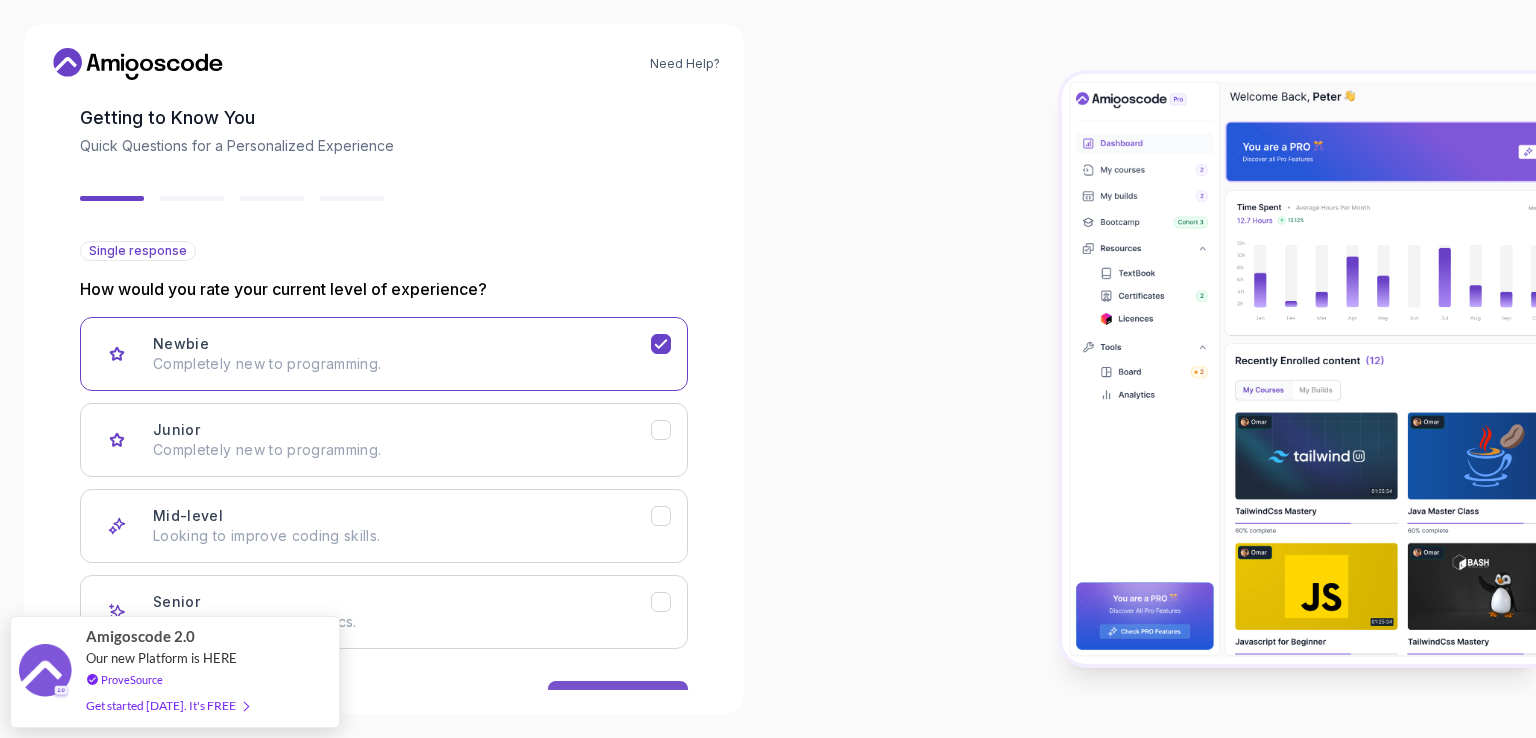 click on "Next" at bounding box center (618, 701) 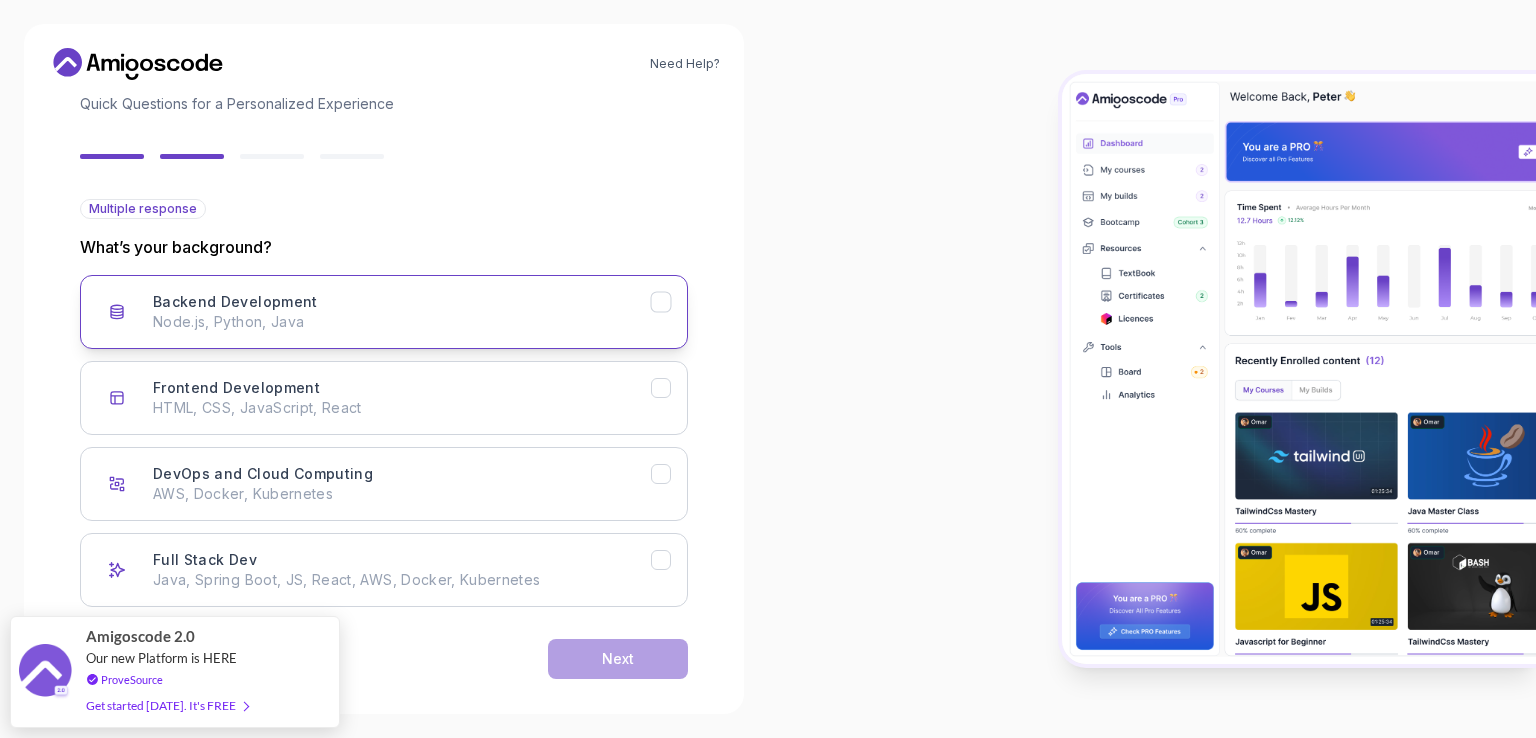 scroll, scrollTop: 157, scrollLeft: 0, axis: vertical 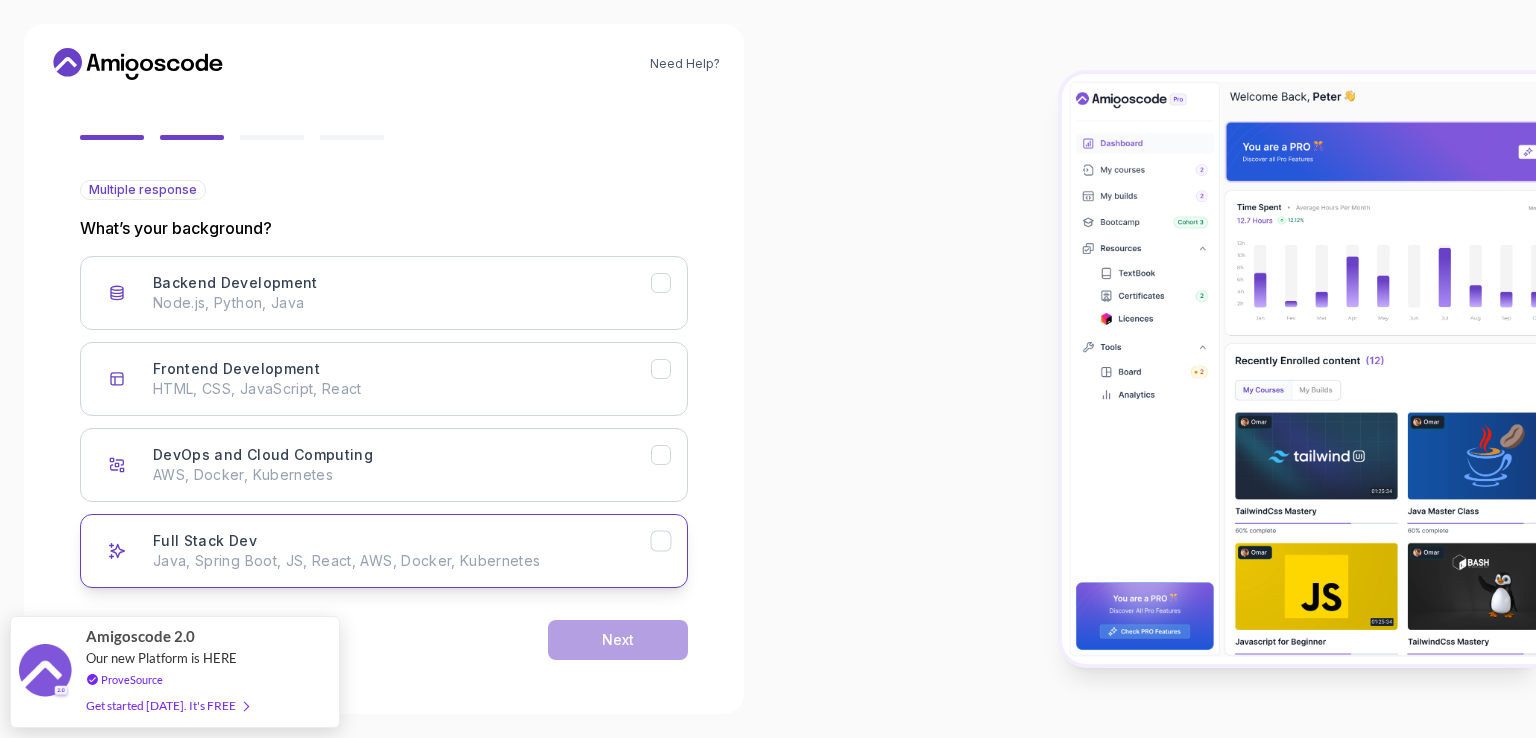 click on "Java, Spring Boot, JS, React, AWS, Docker, Kubernetes" at bounding box center [402, 561] 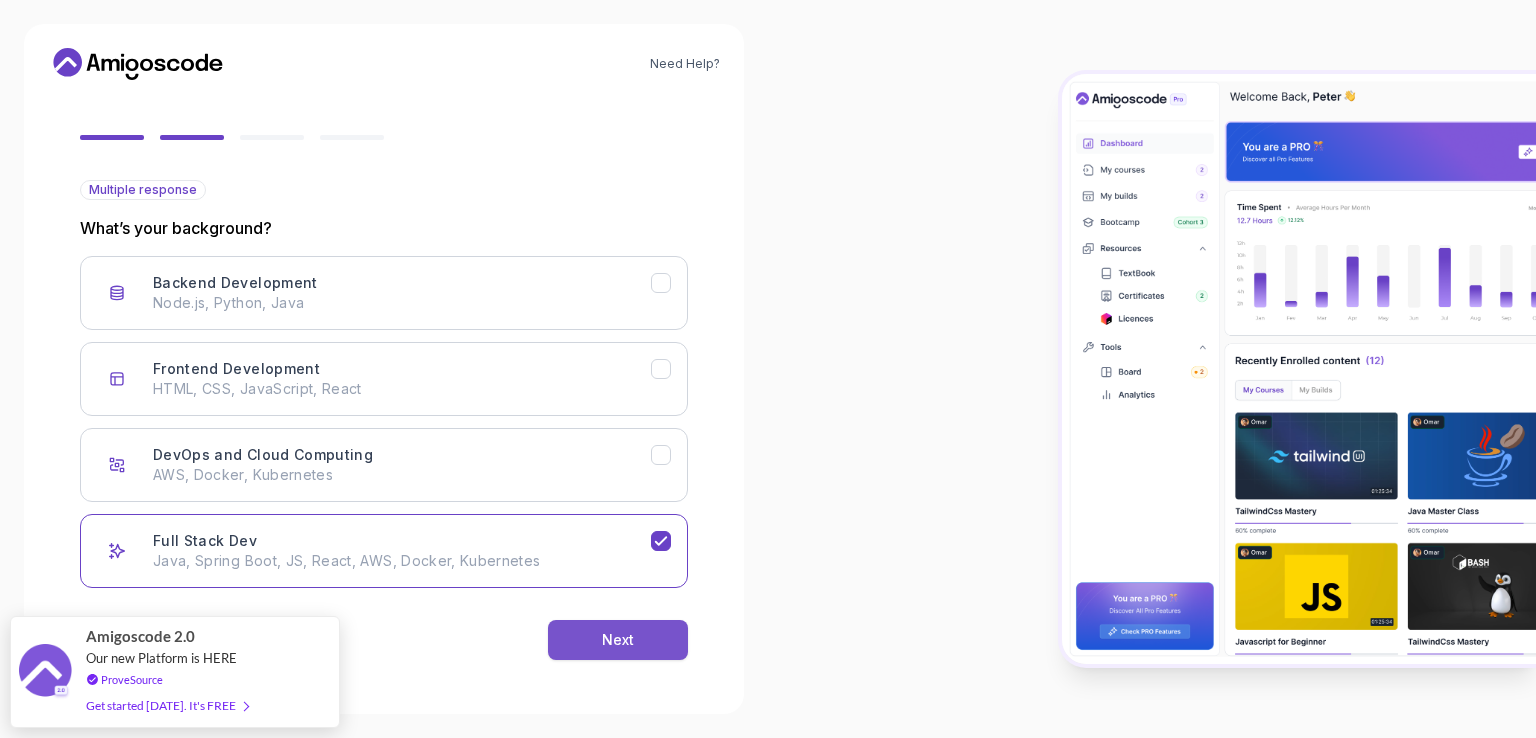 click on "Next" at bounding box center [618, 640] 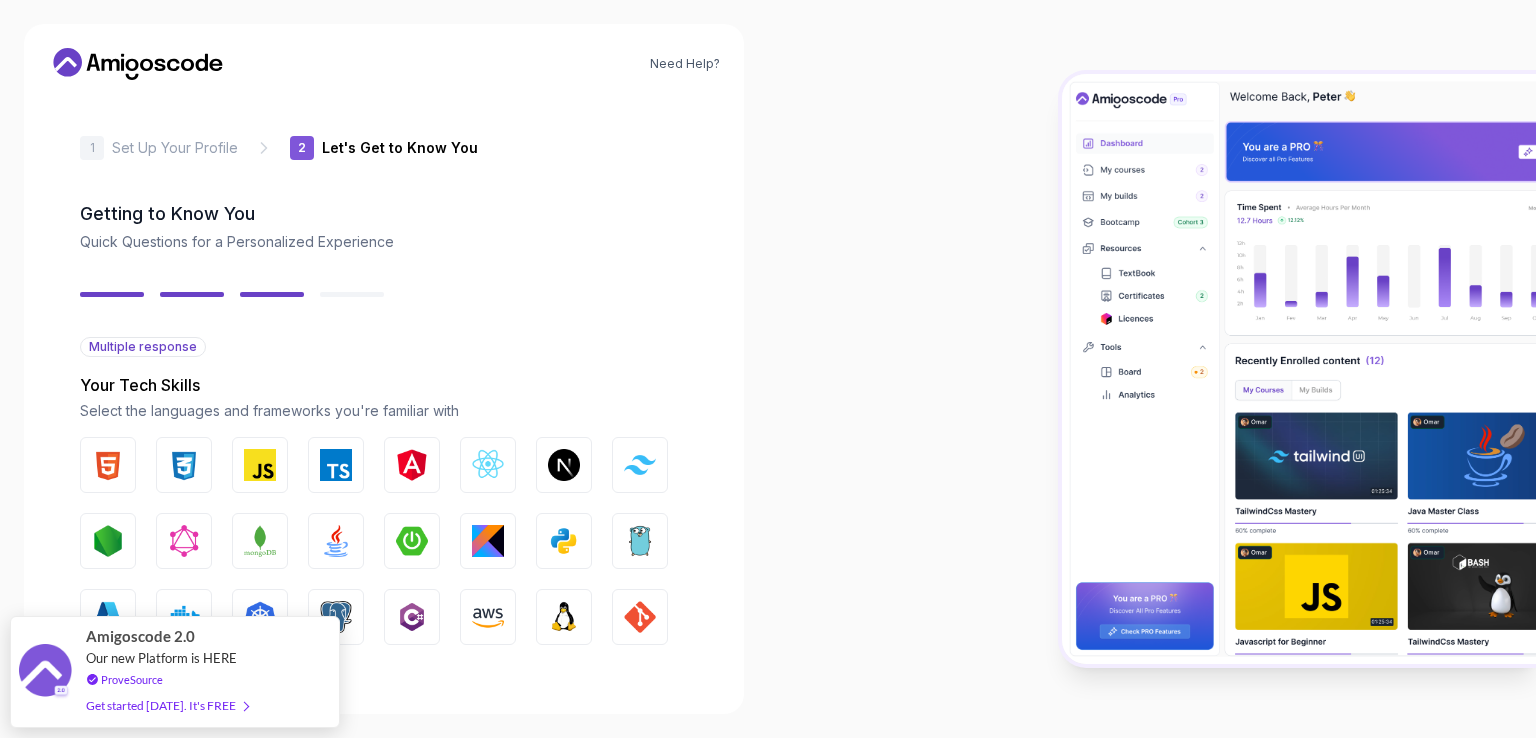 scroll, scrollTop: 135, scrollLeft: 0, axis: vertical 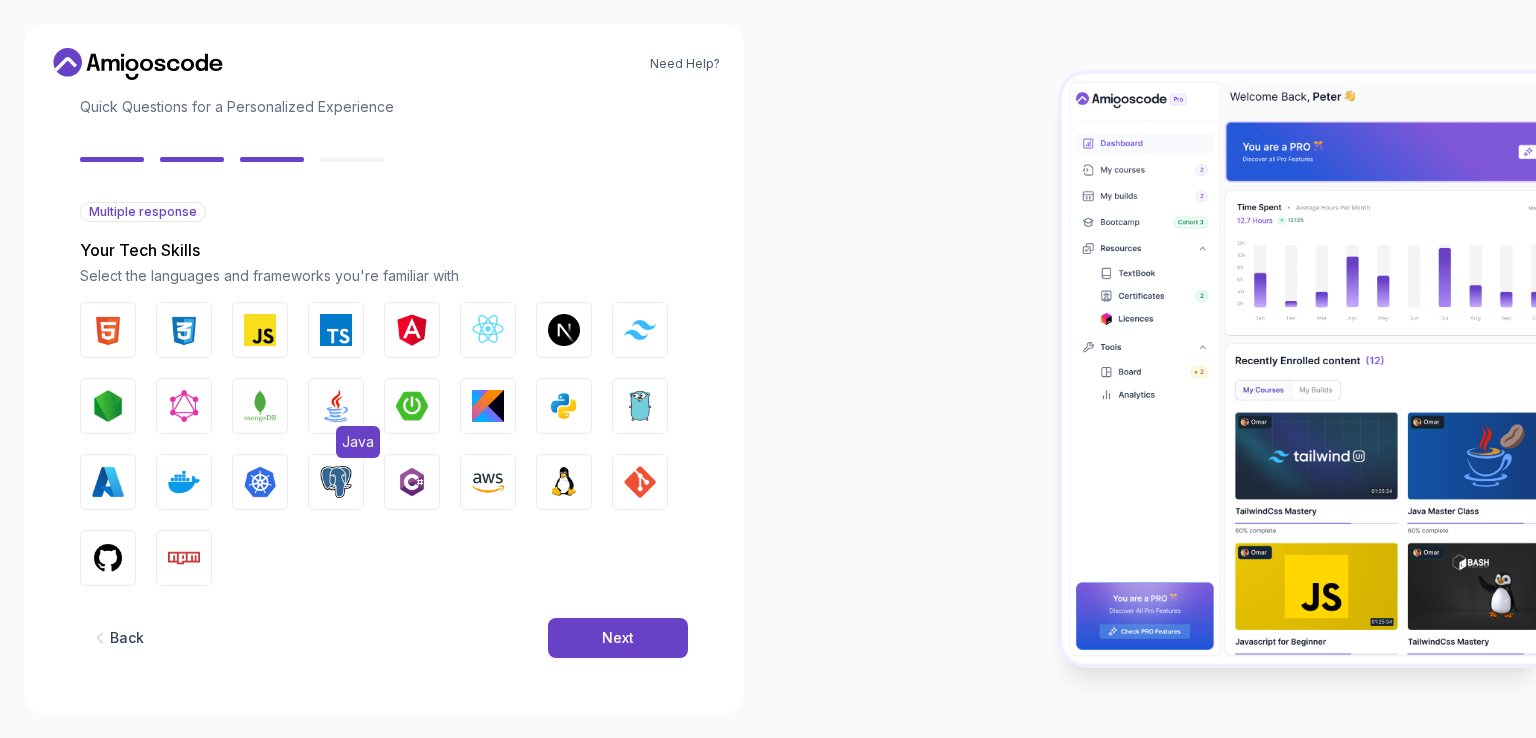 click at bounding box center (336, 406) 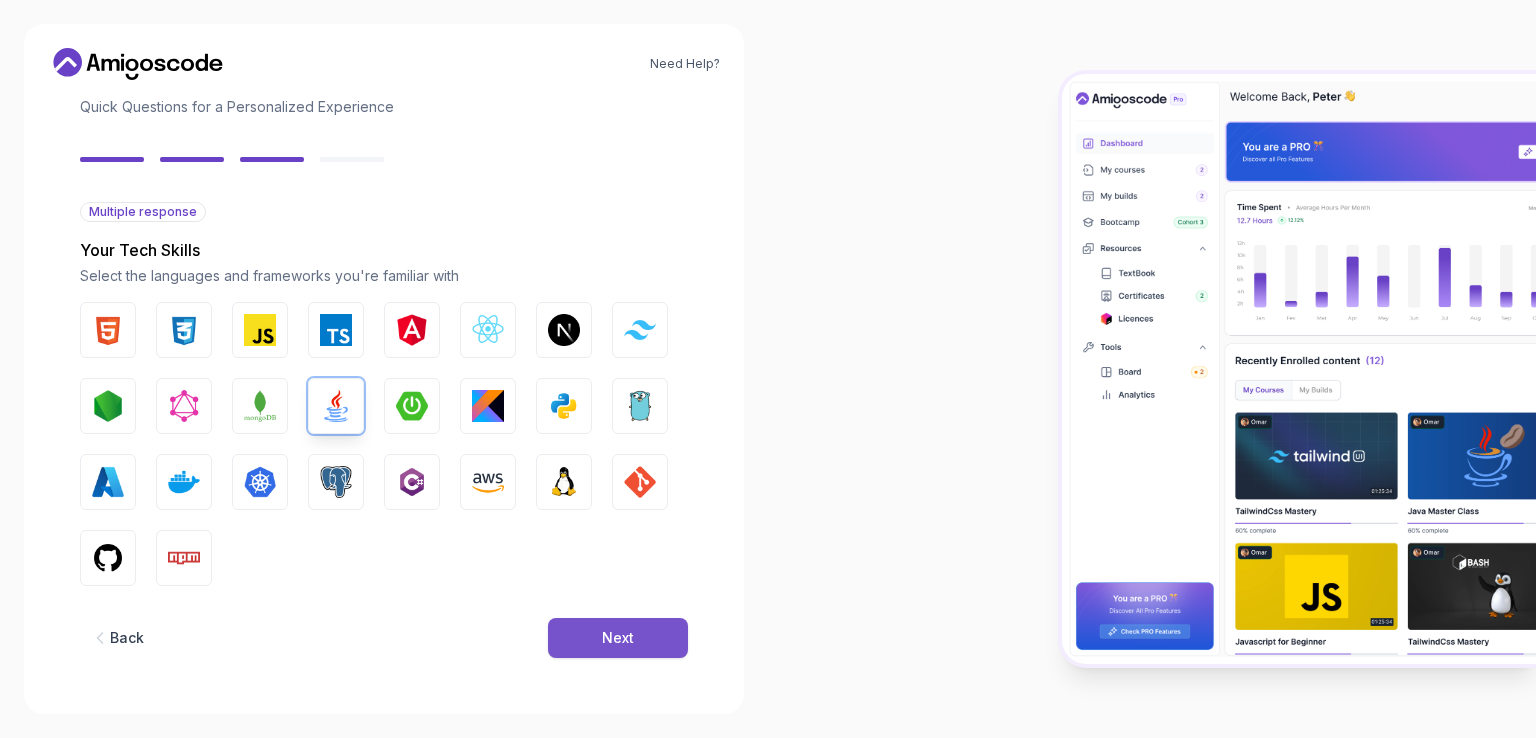 click on "Next" at bounding box center (618, 638) 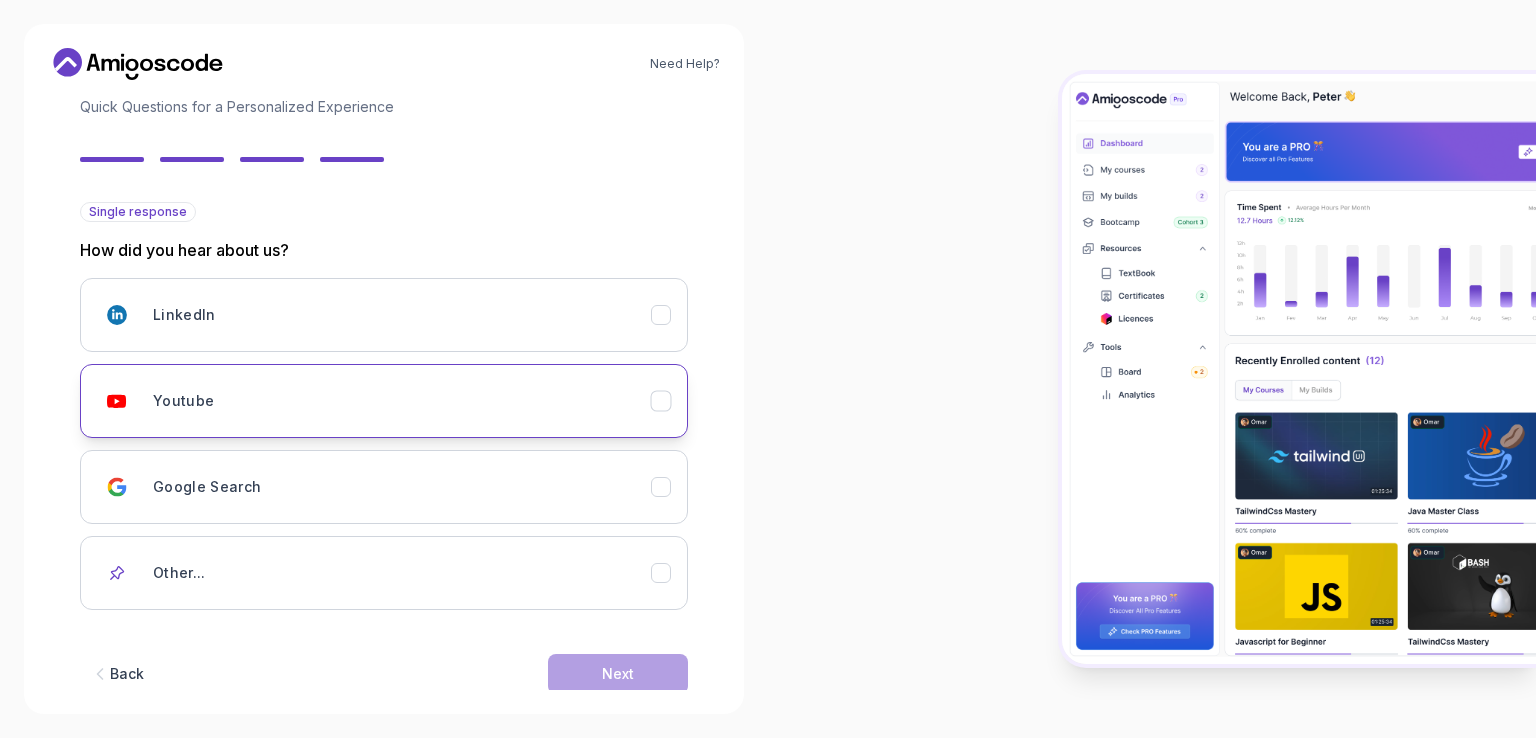 click on "Youtube" at bounding box center (402, 401) 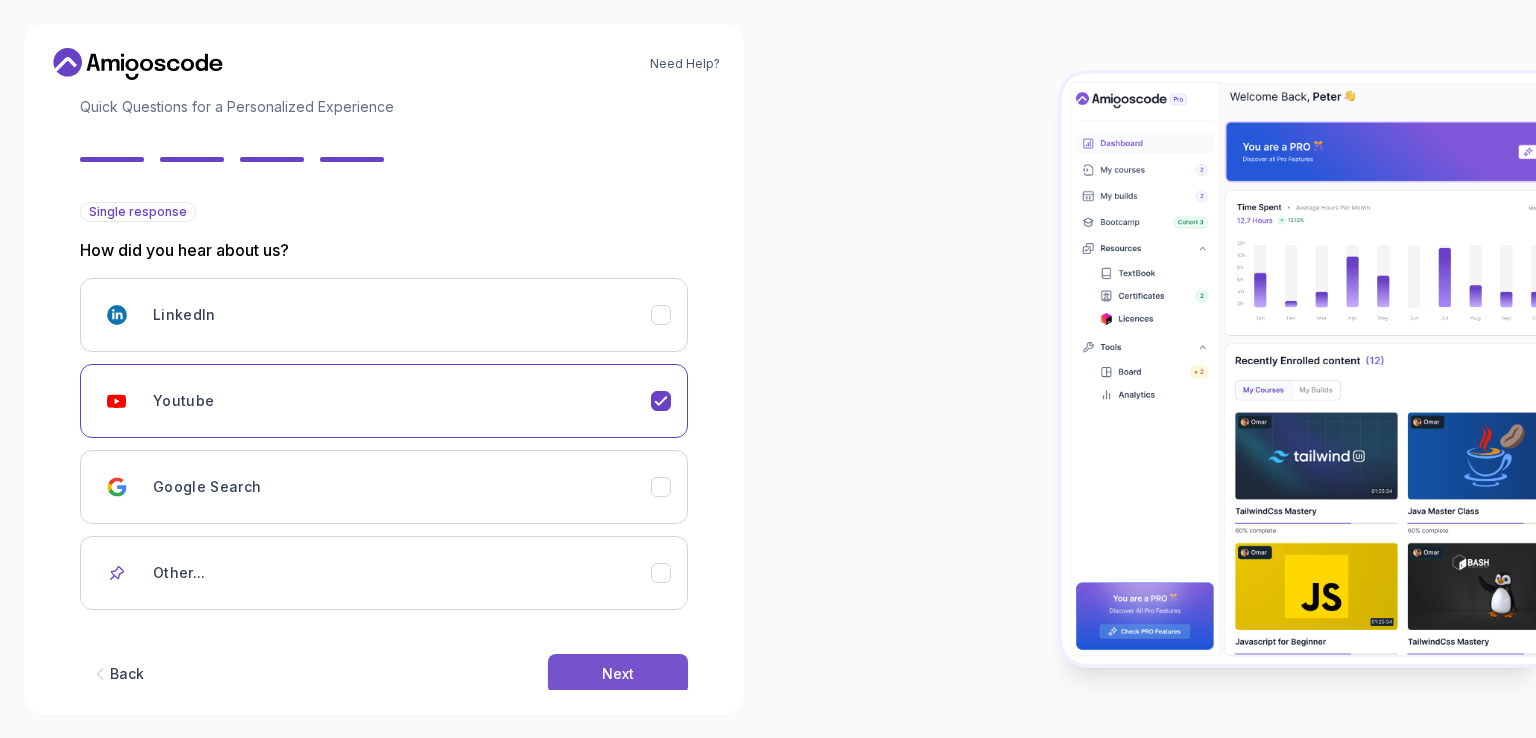 click on "Next" at bounding box center [618, 674] 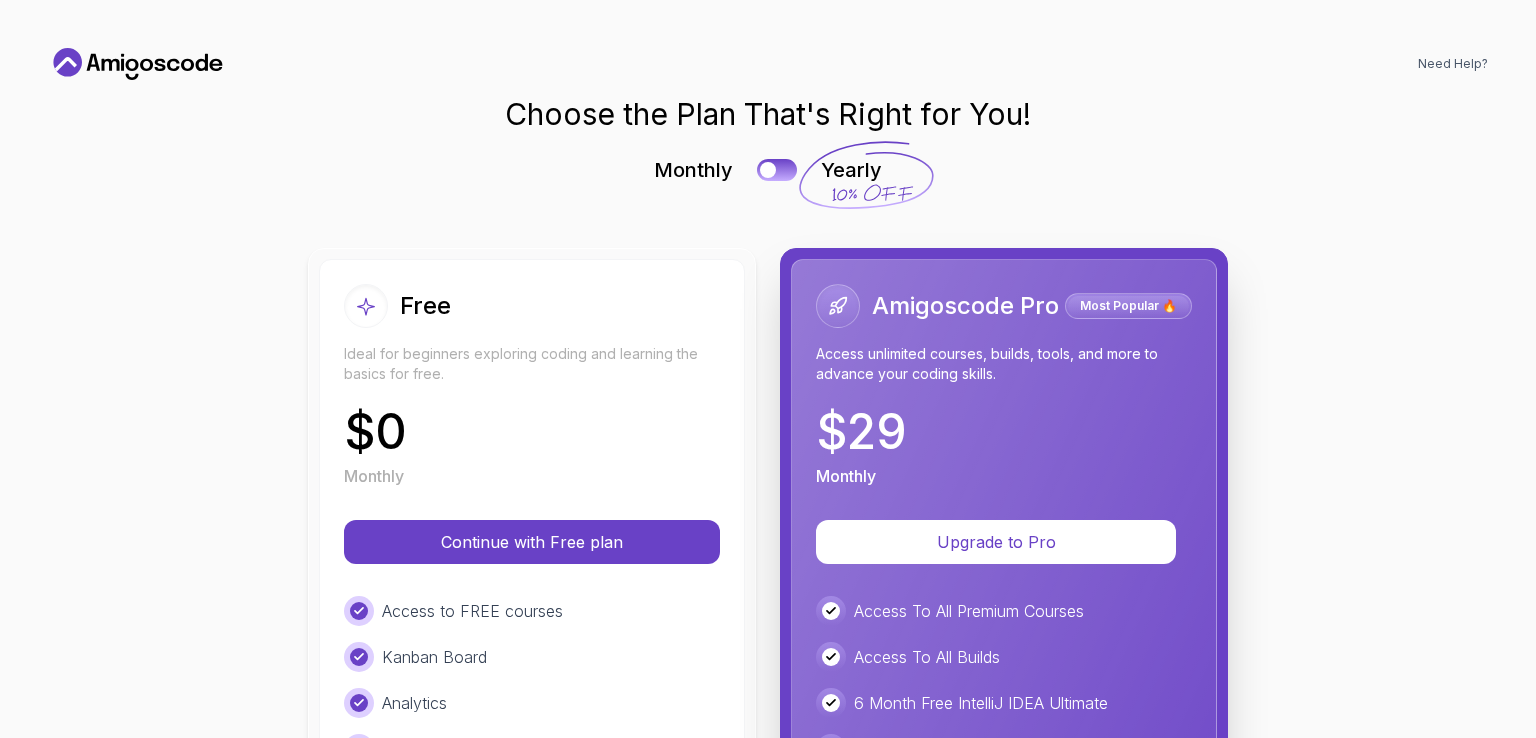 scroll, scrollTop: 0, scrollLeft: 0, axis: both 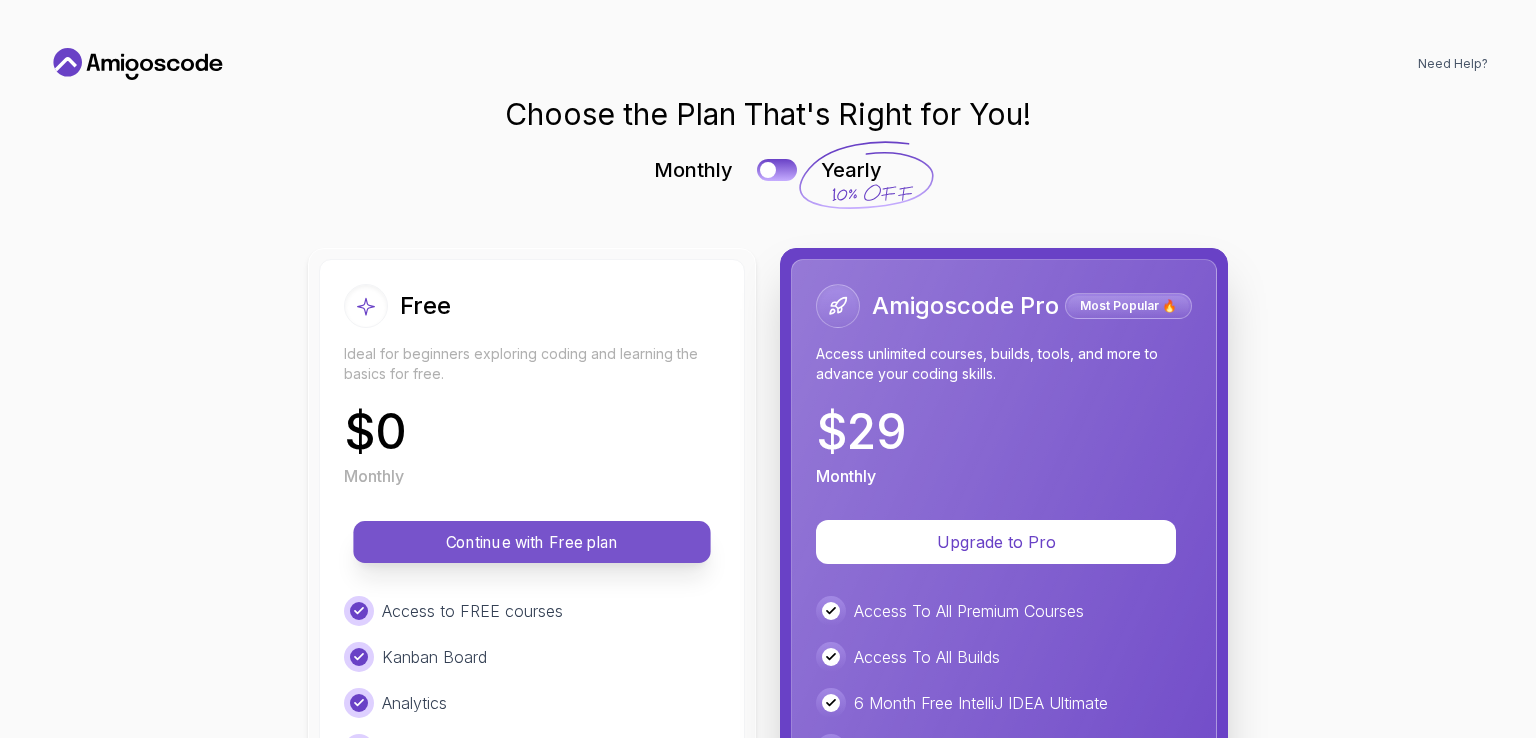 click on "Continue with Free plan" at bounding box center (532, 542) 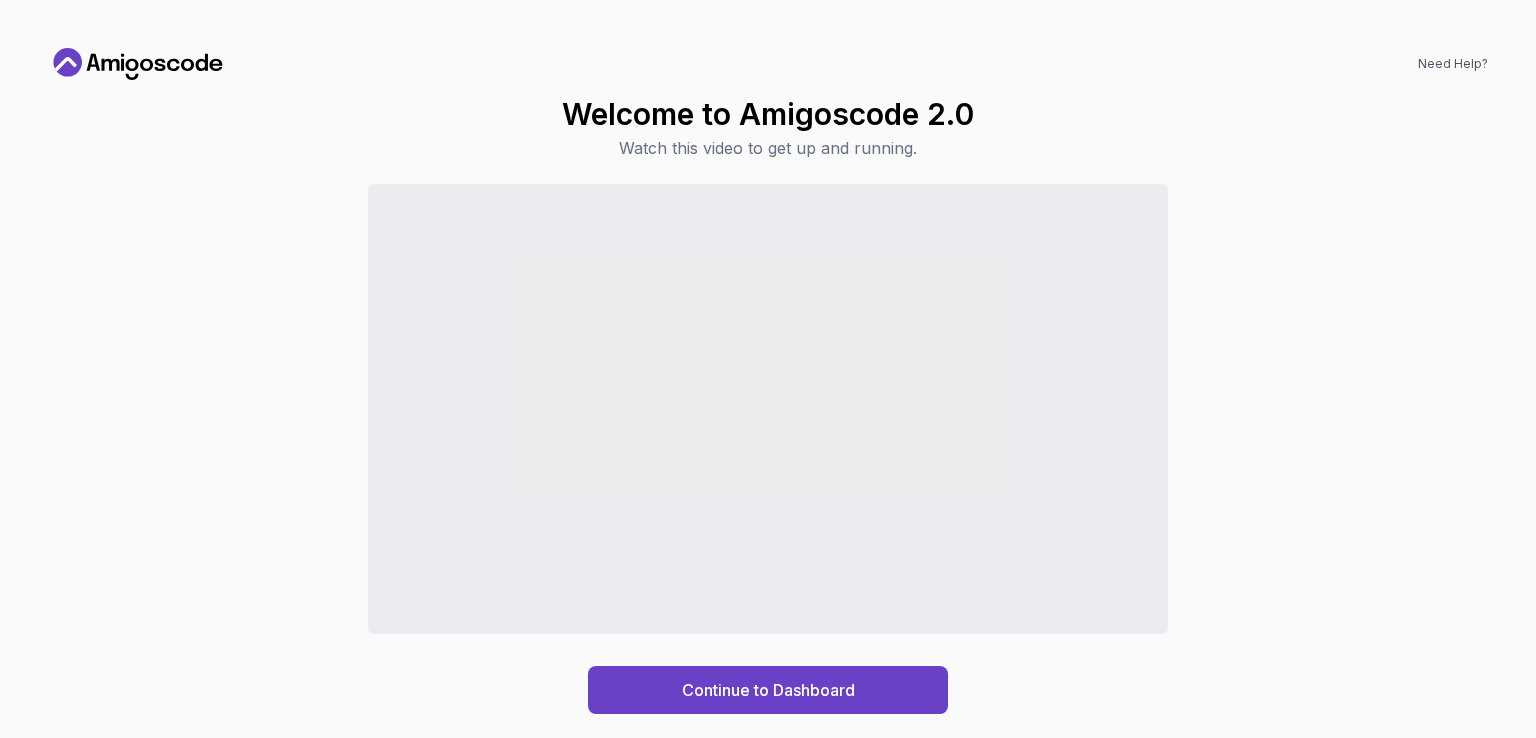 click on "Continue to Dashboard" at bounding box center (768, 449) 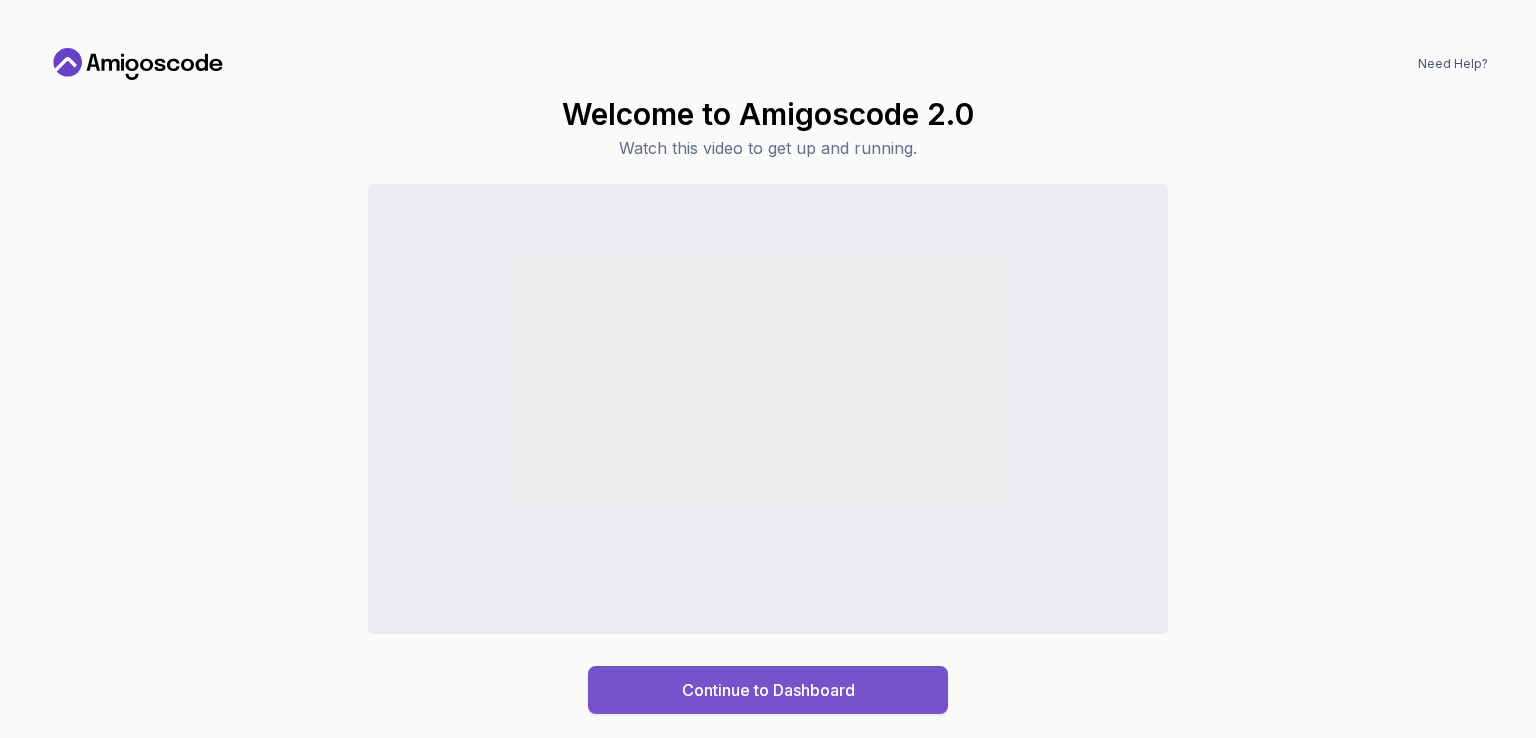 click on "Continue to Dashboard" at bounding box center (768, 690) 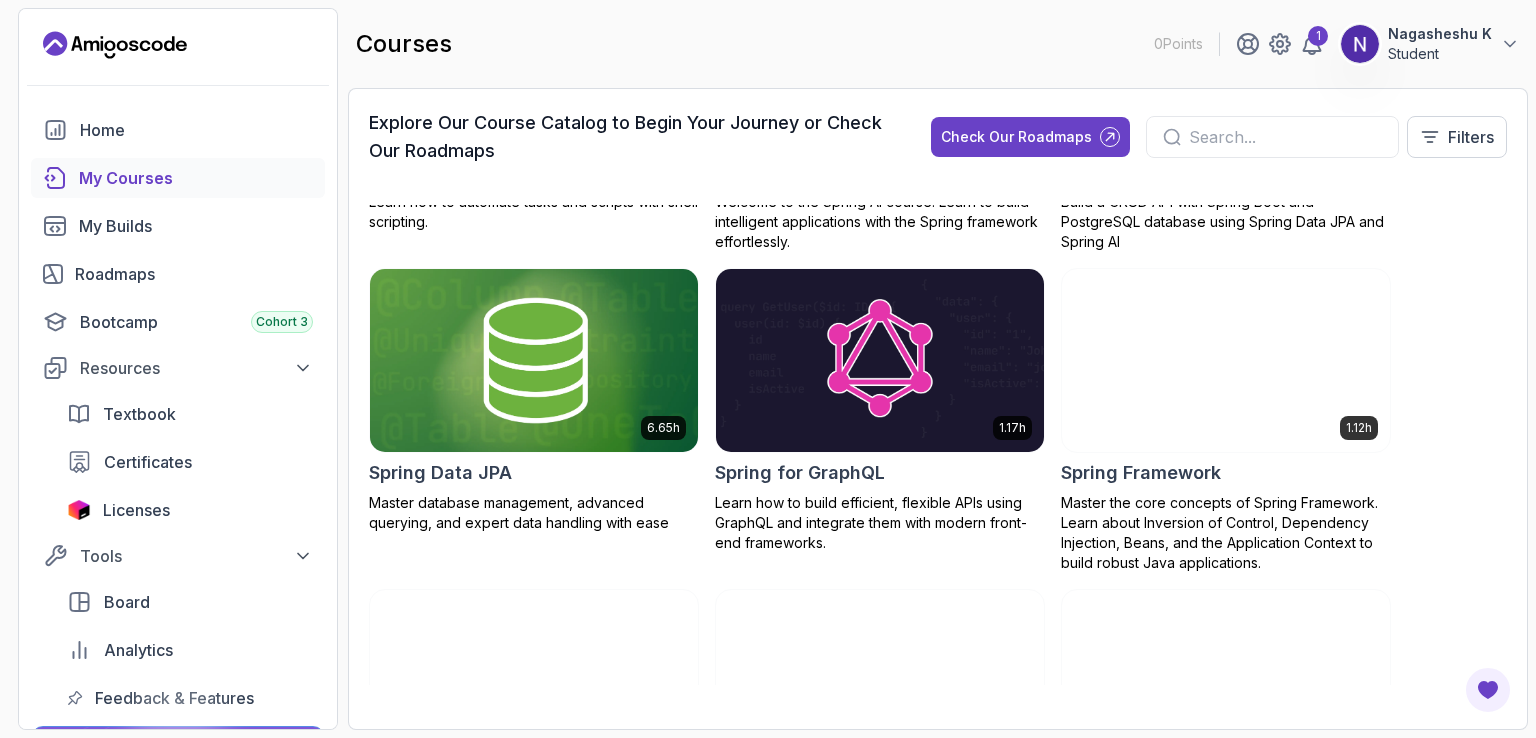 scroll, scrollTop: 3494, scrollLeft: 0, axis: vertical 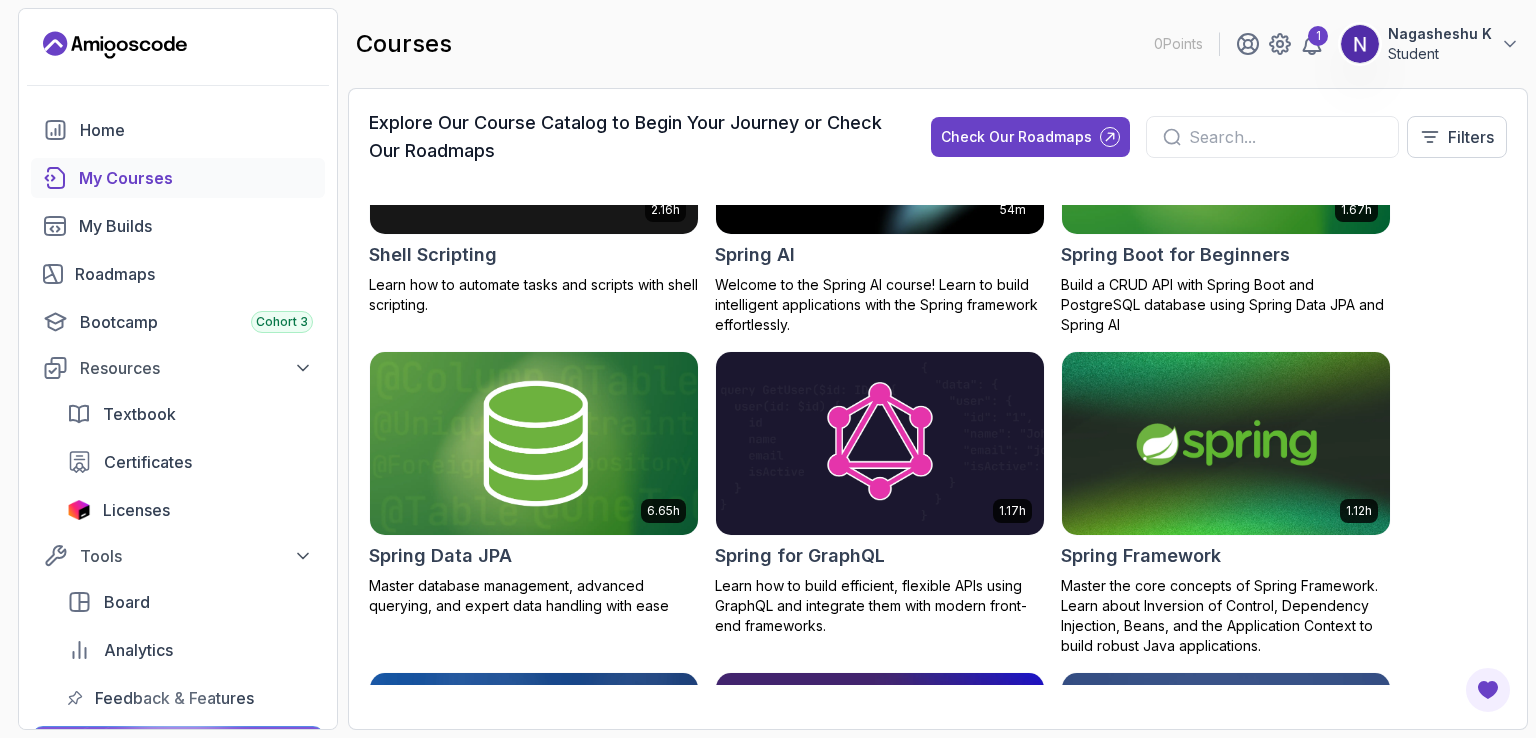 click at bounding box center [1226, 443] 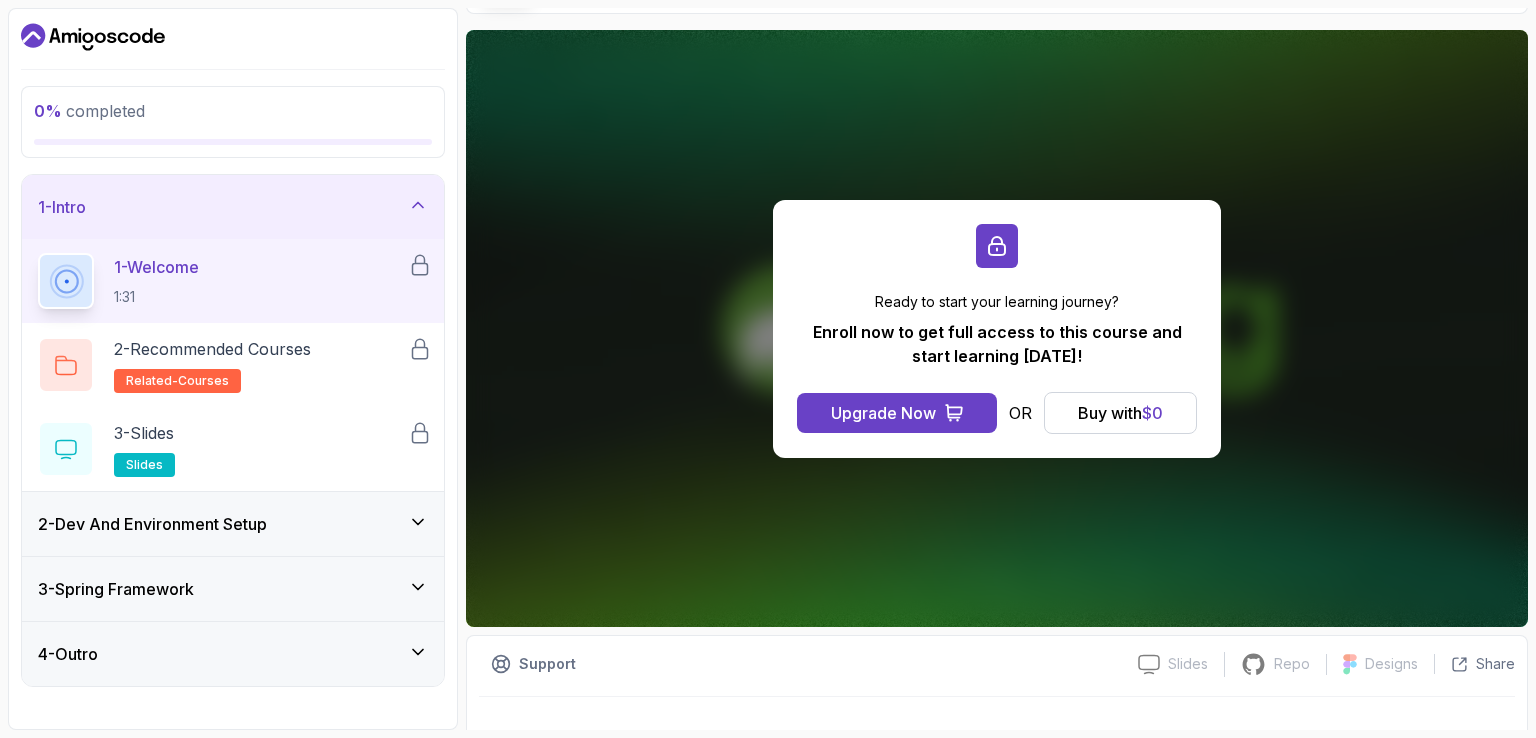 scroll, scrollTop: 184, scrollLeft: 0, axis: vertical 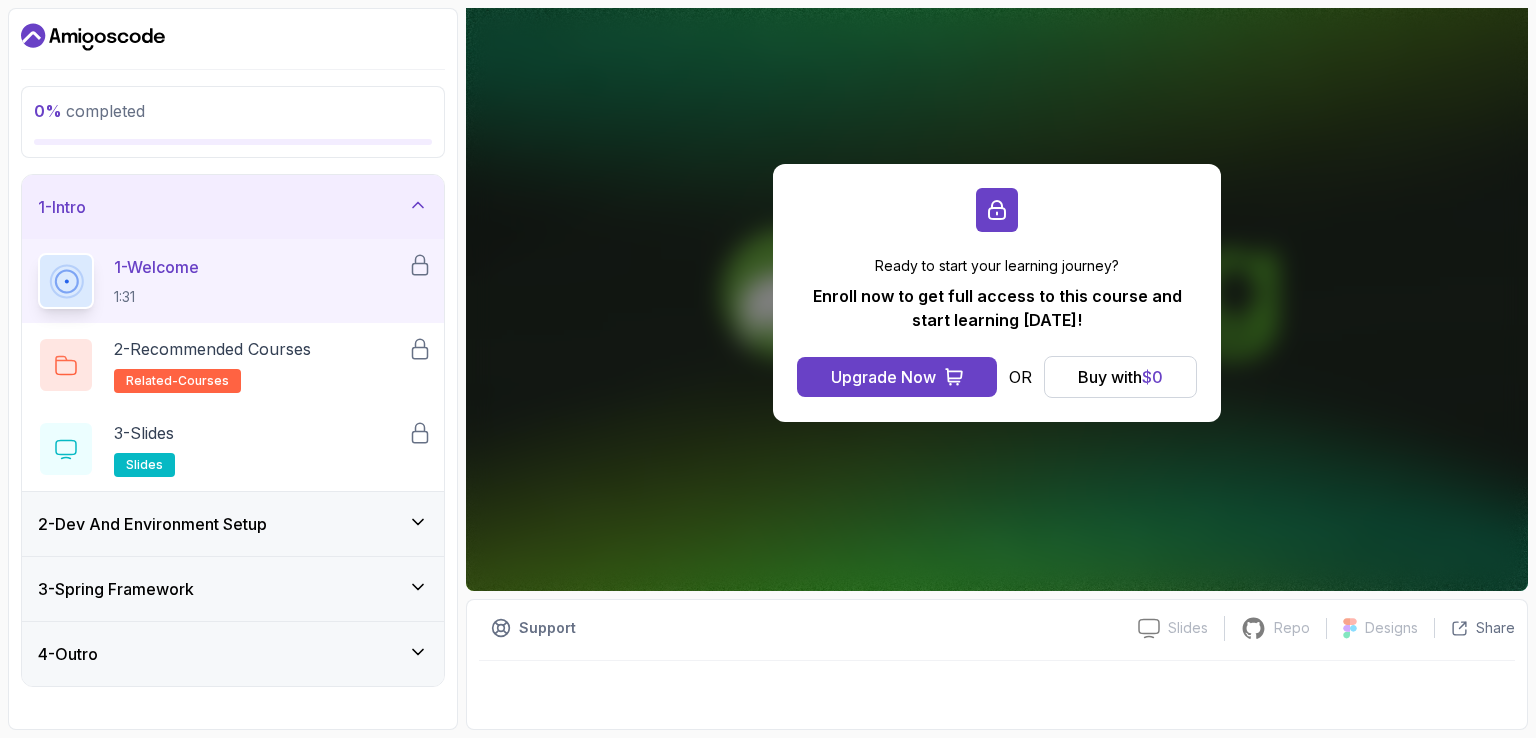 click on "3  -  Spring Framework" at bounding box center [233, 589] 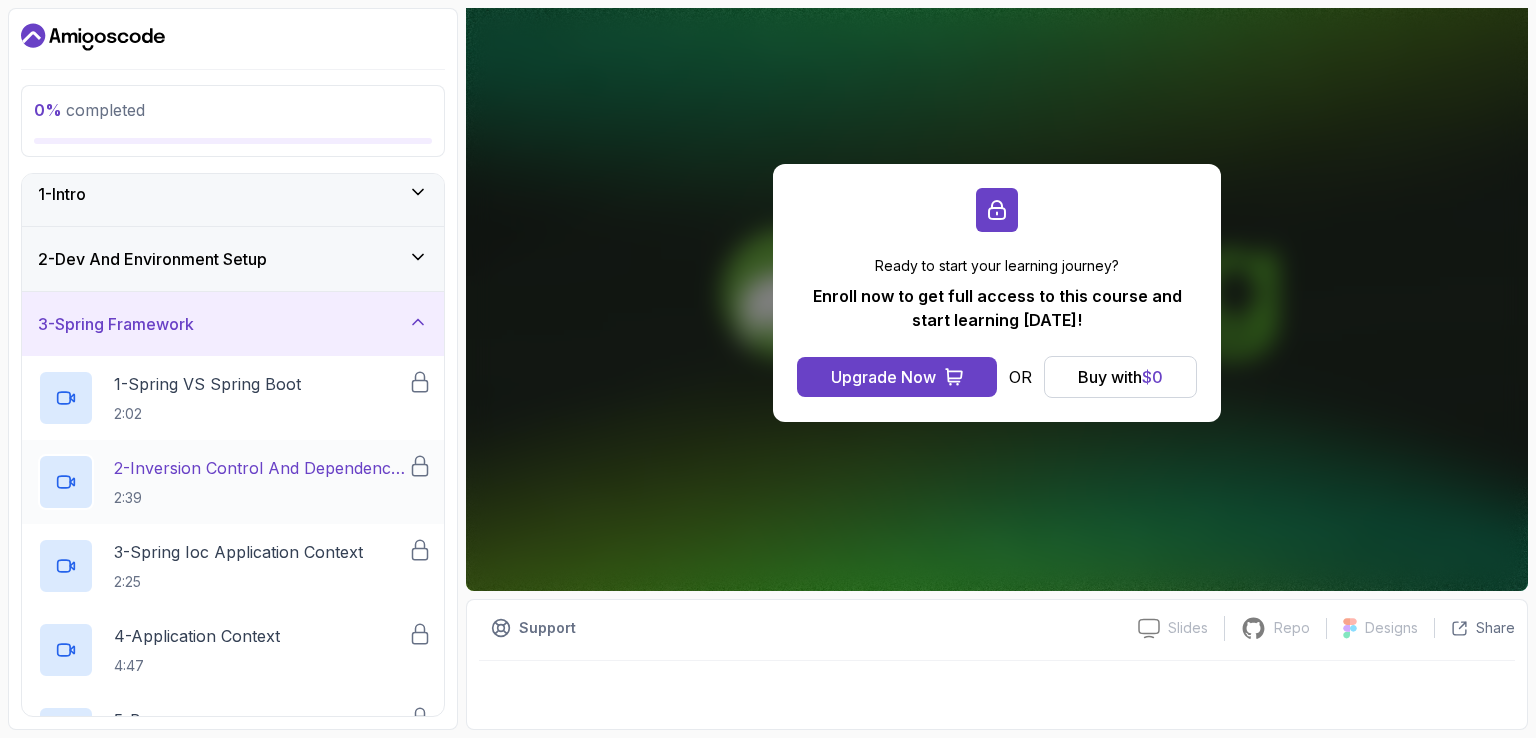 scroll, scrollTop: 0, scrollLeft: 0, axis: both 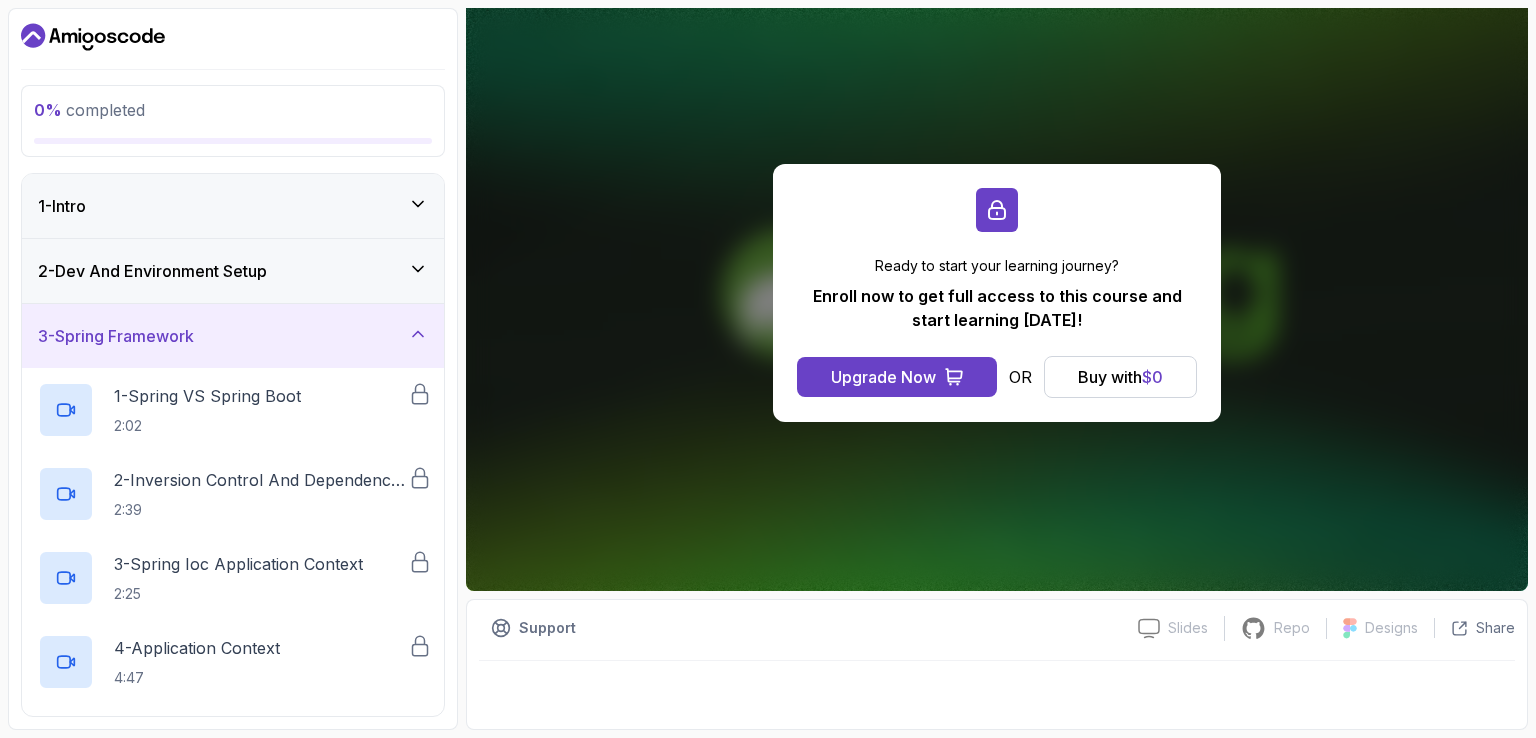 click 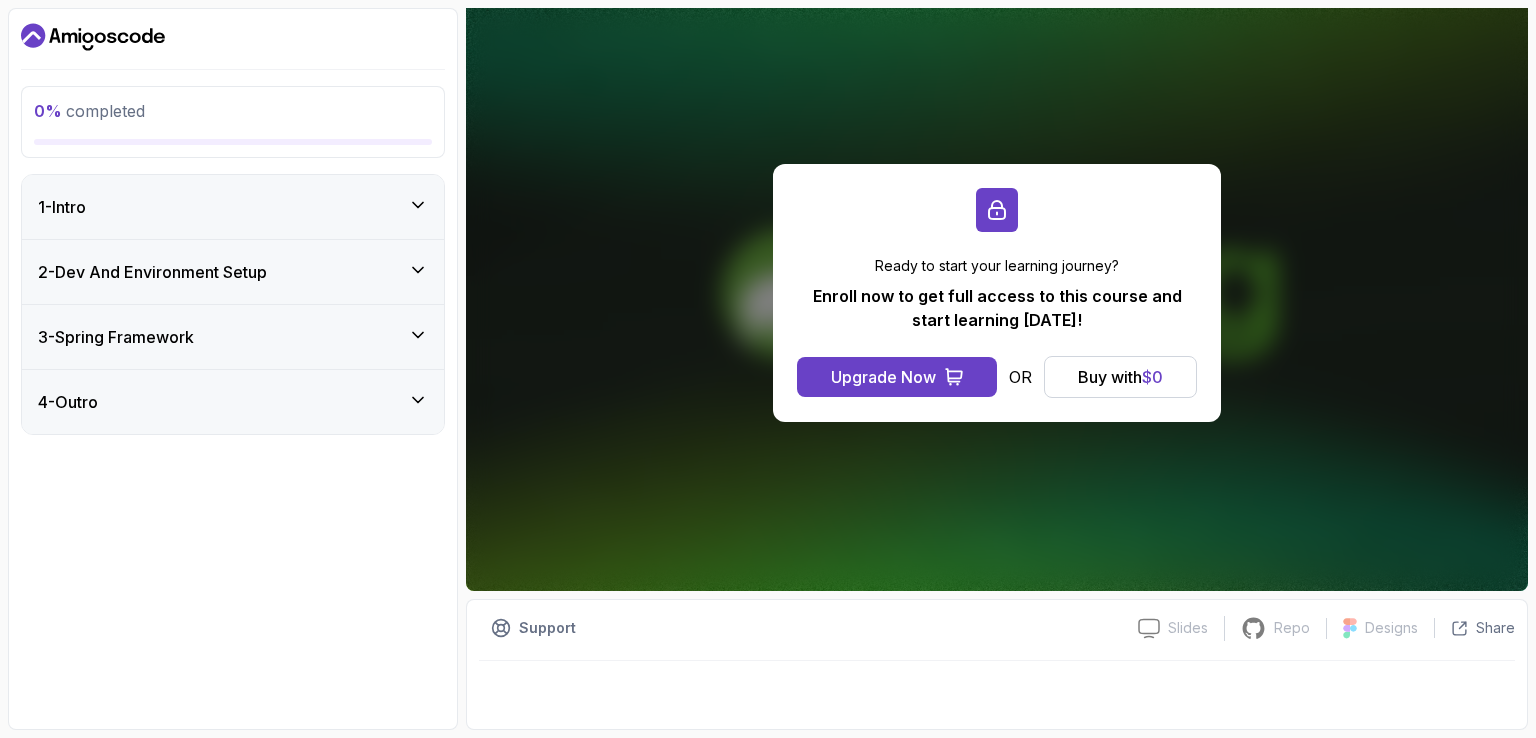 click 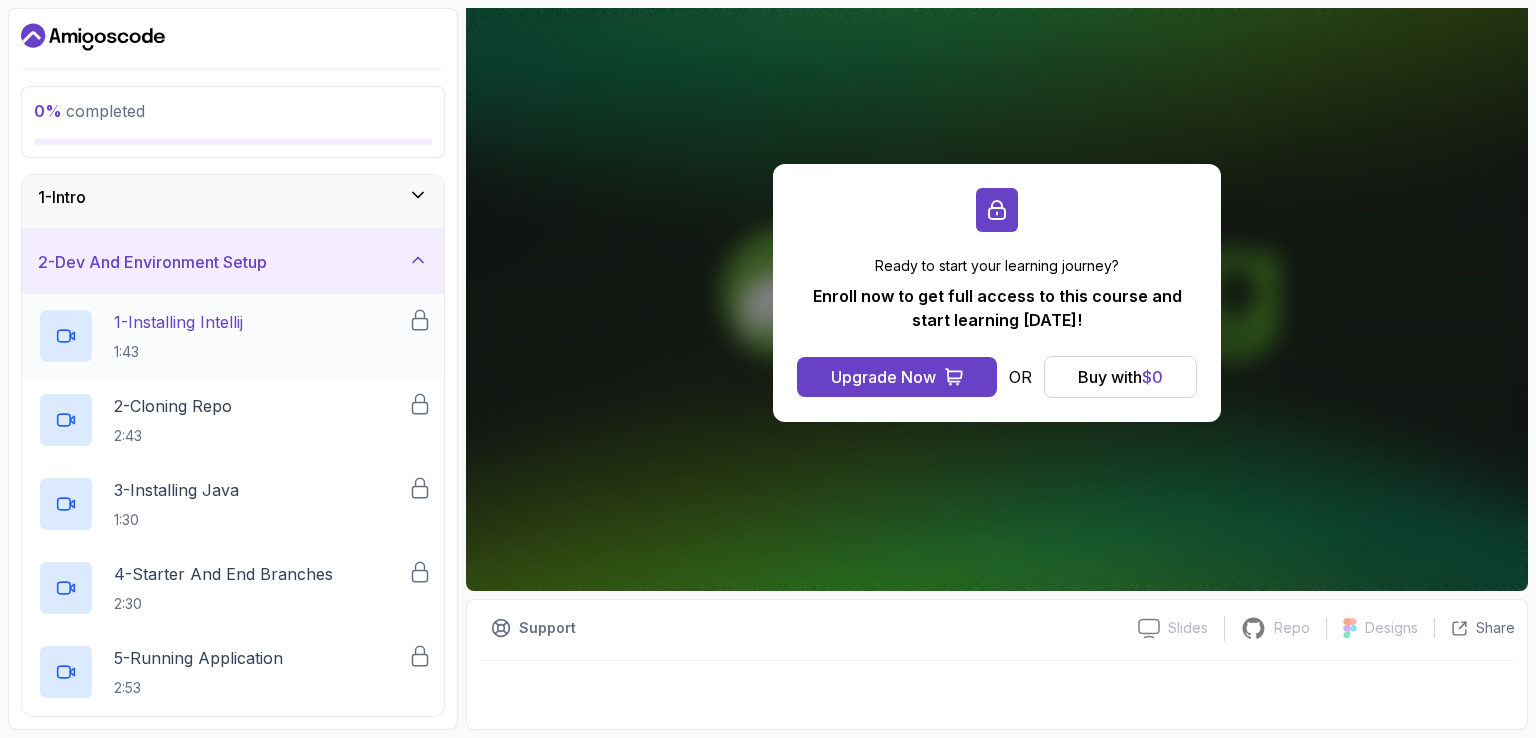 scroll, scrollTop: 0, scrollLeft: 0, axis: both 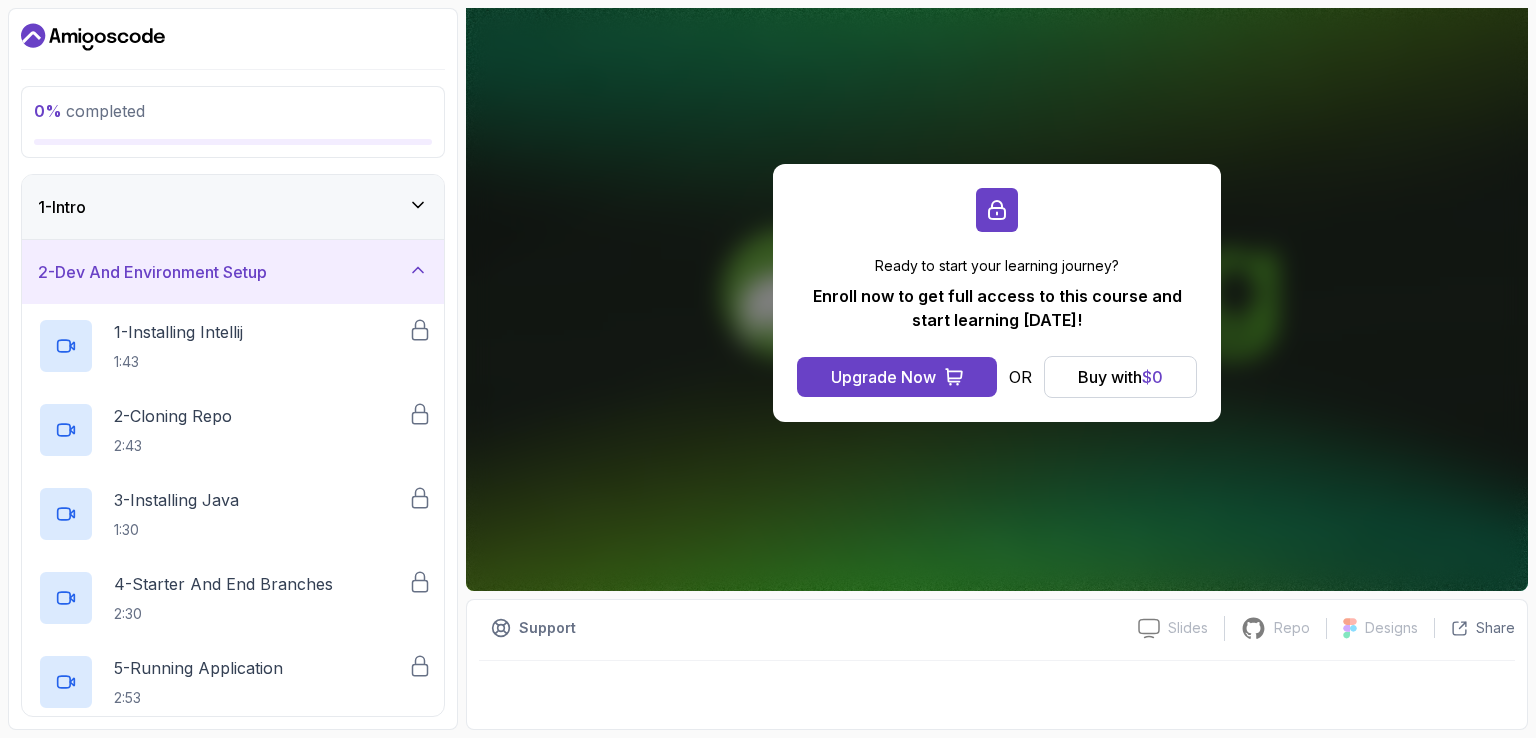 click 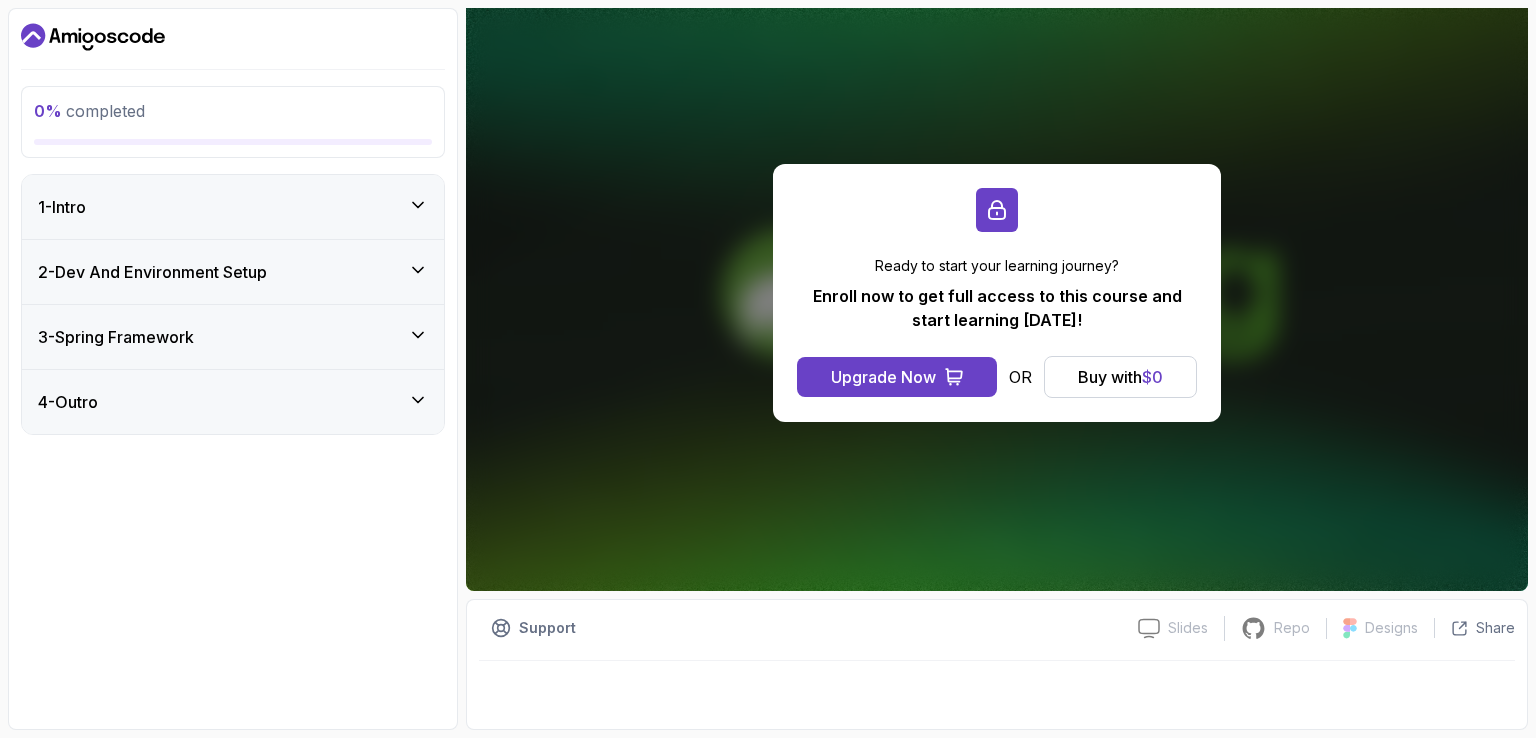 click 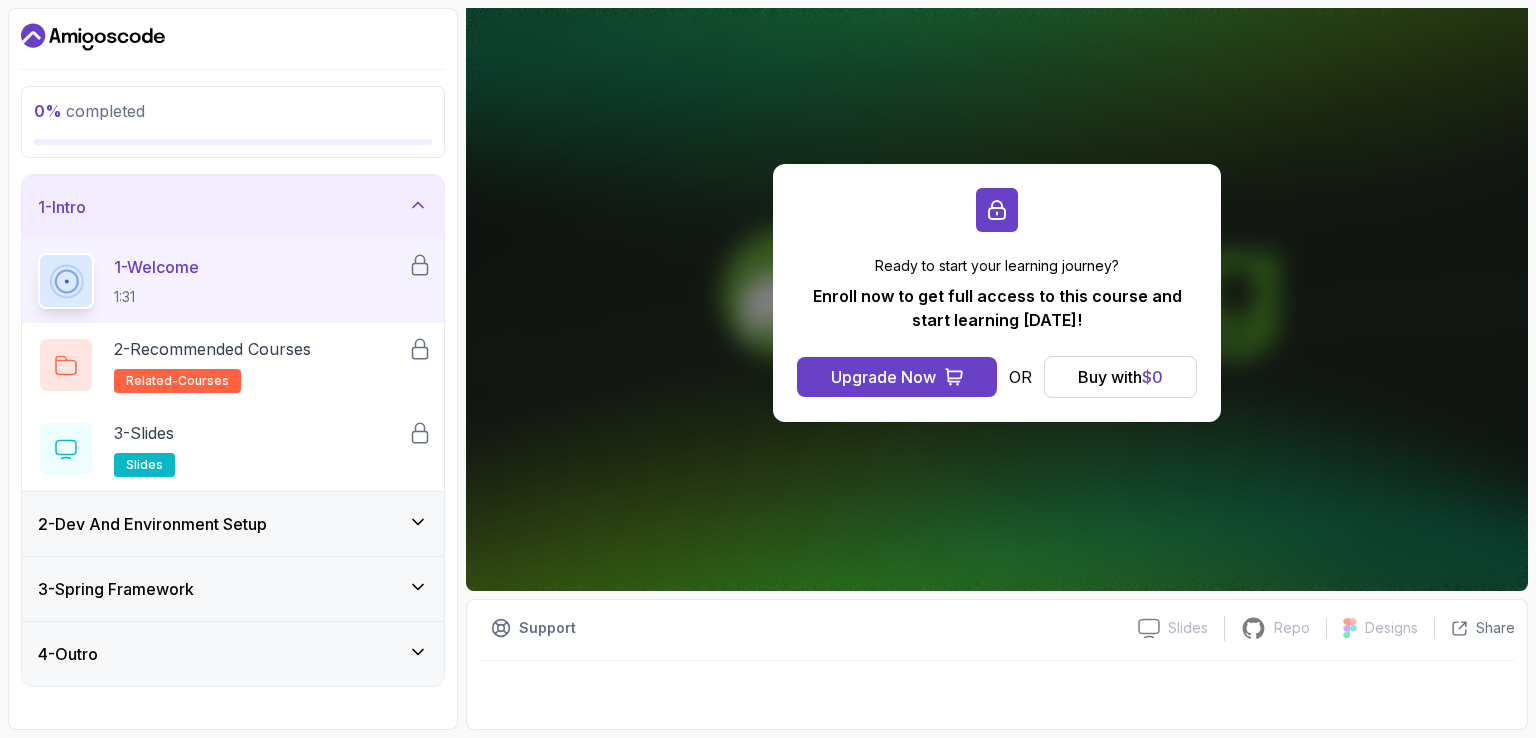 click 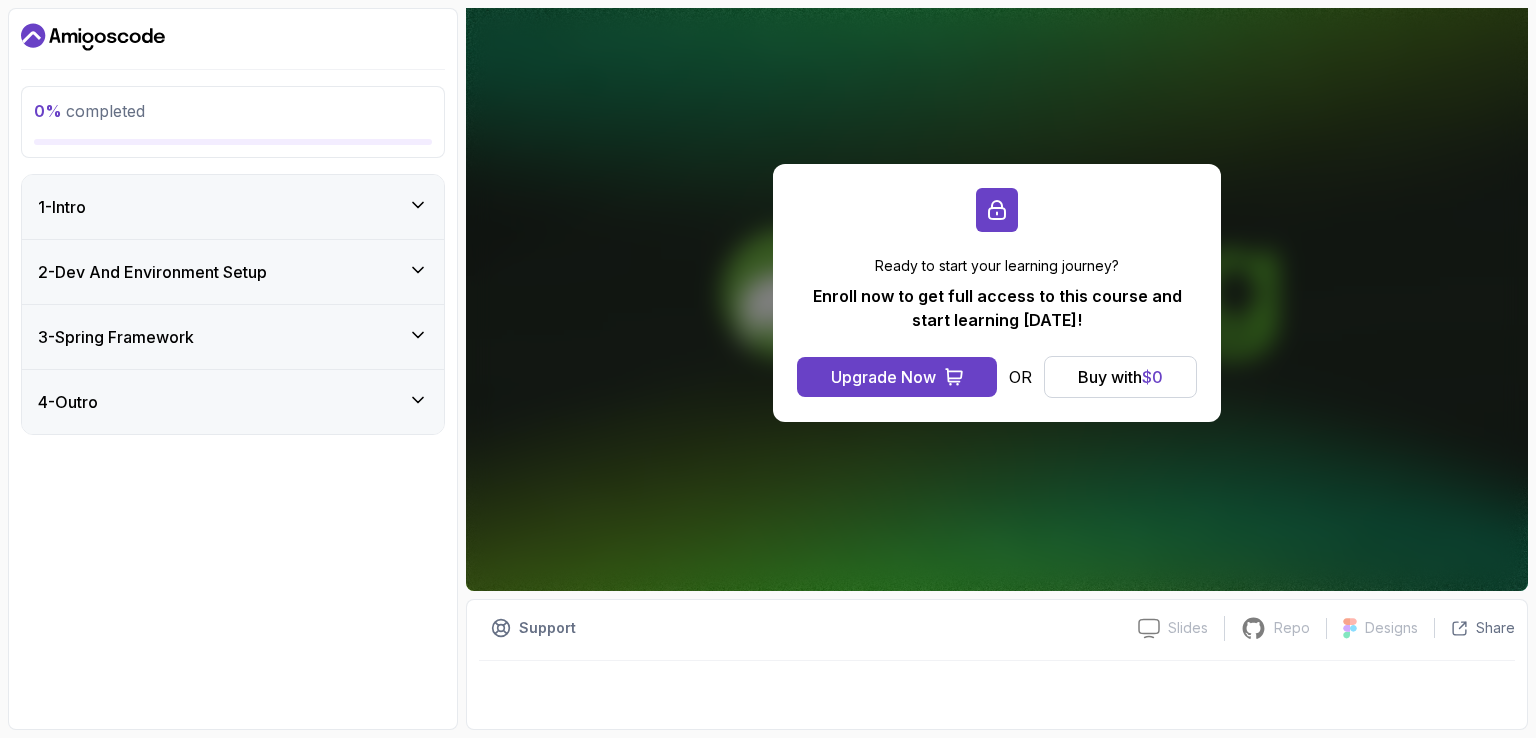 click 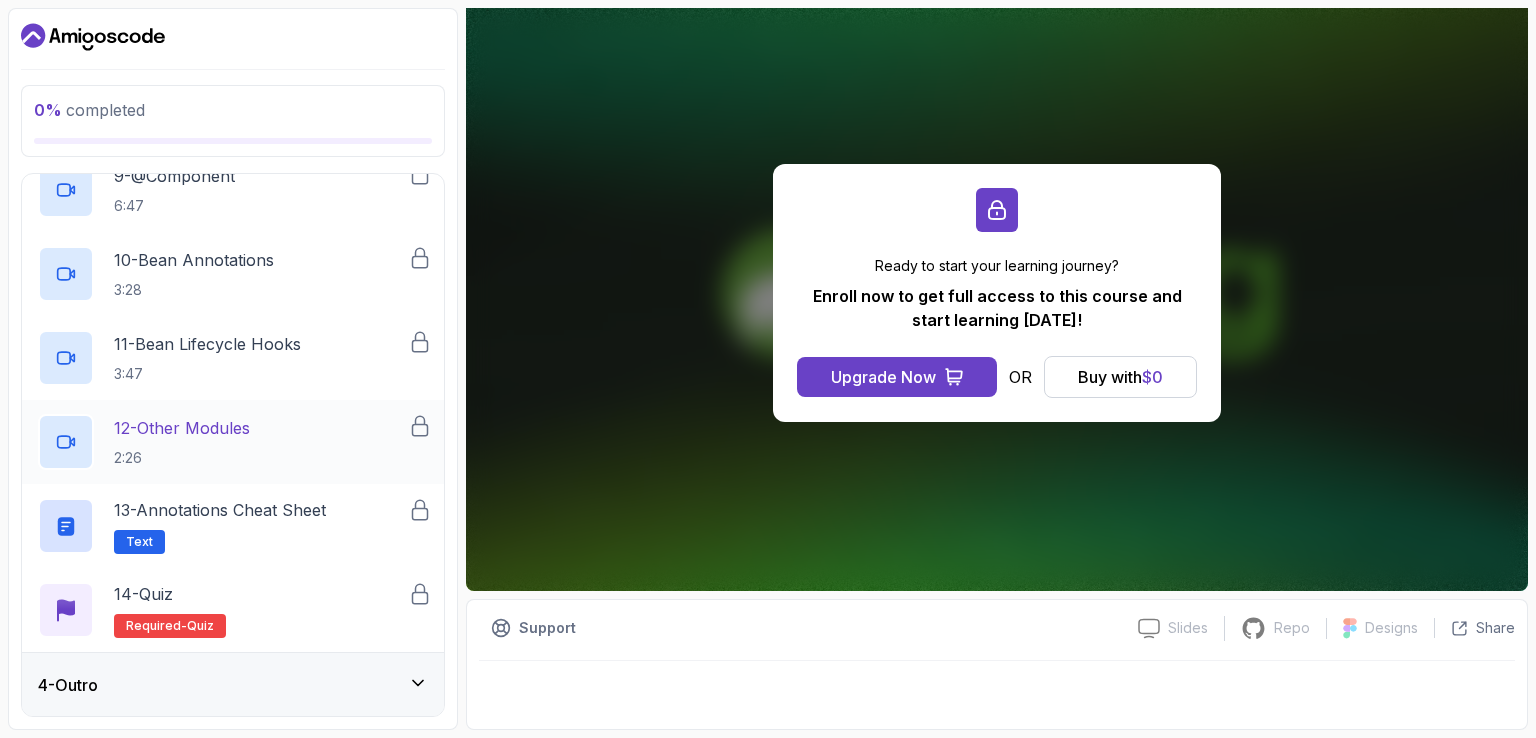 scroll, scrollTop: 0, scrollLeft: 0, axis: both 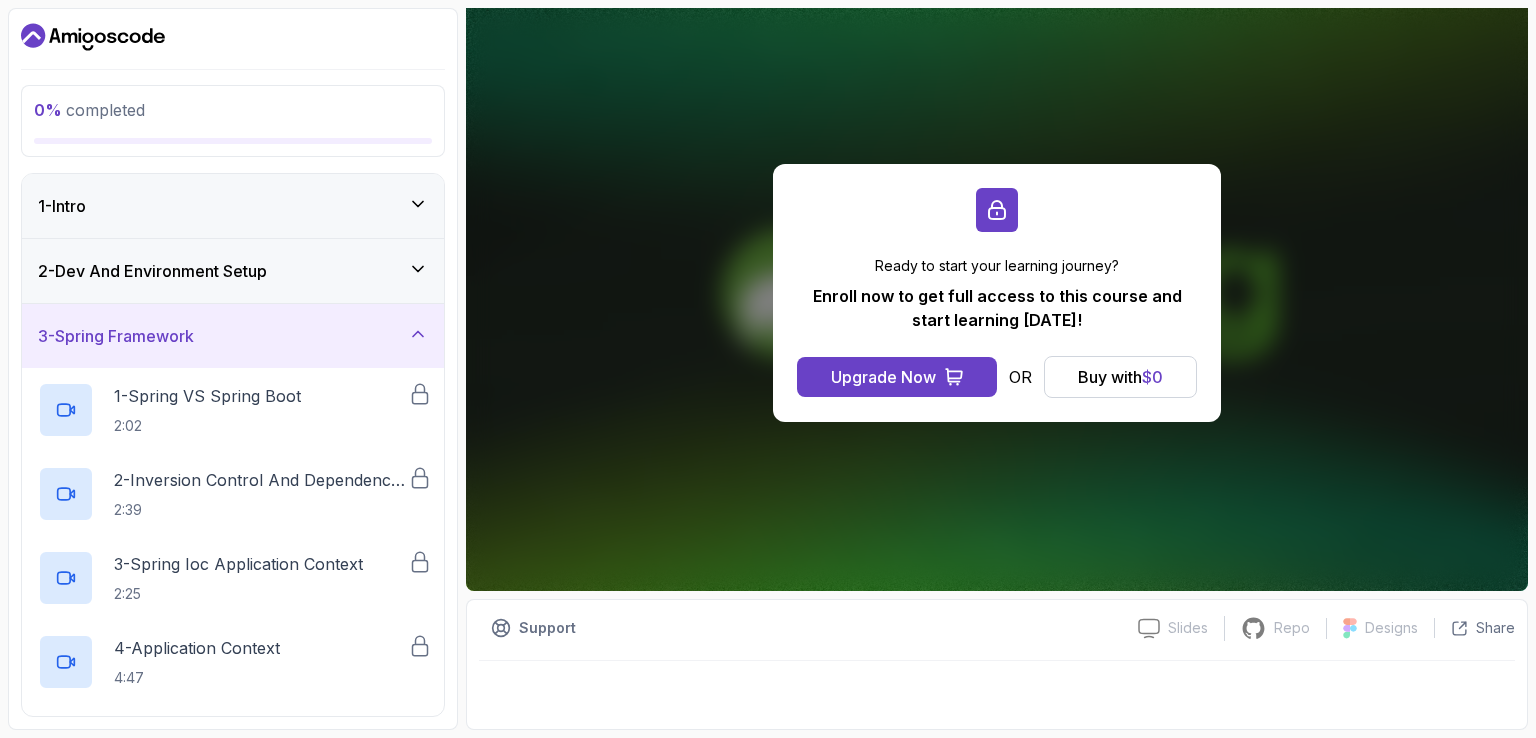 click 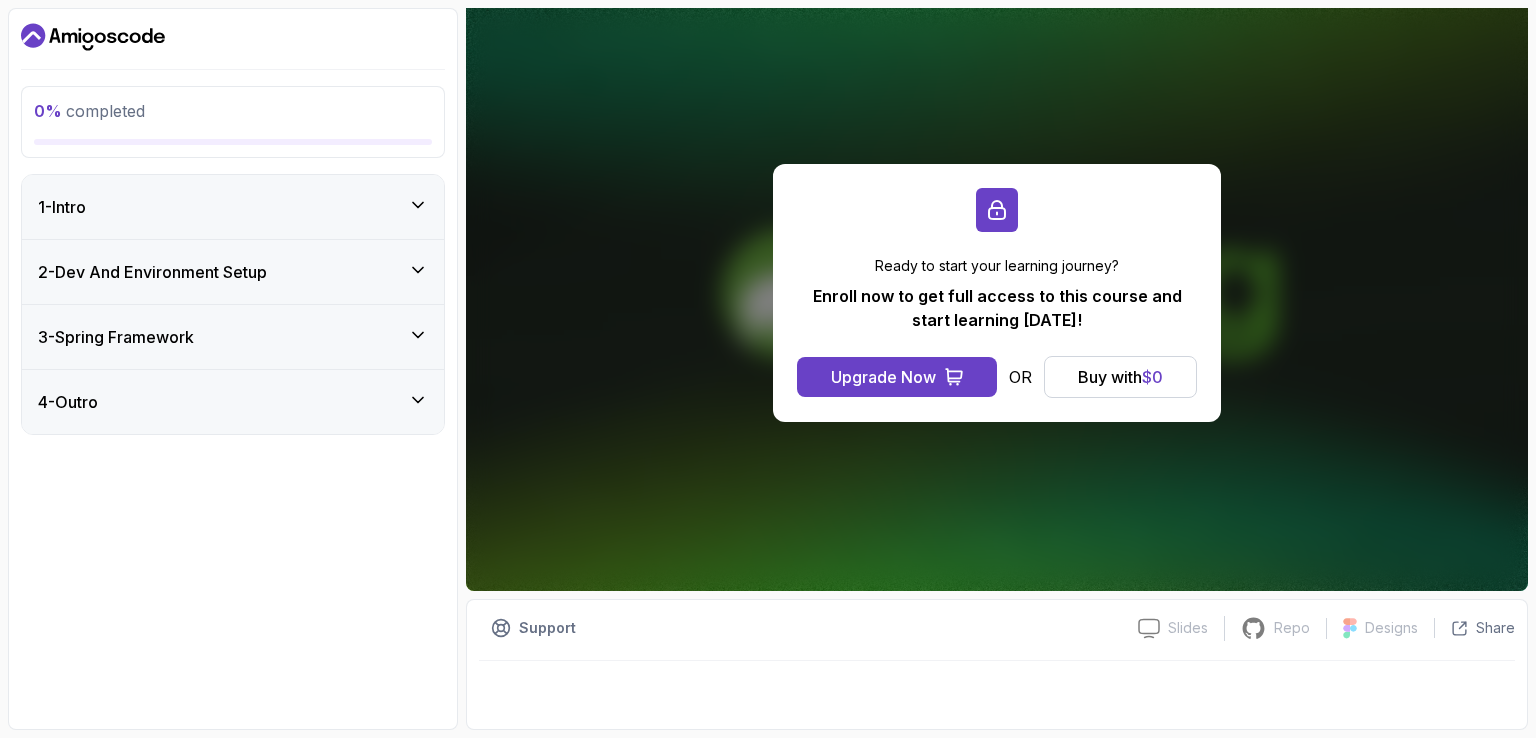 click on "4  -  Outro" at bounding box center [233, 402] 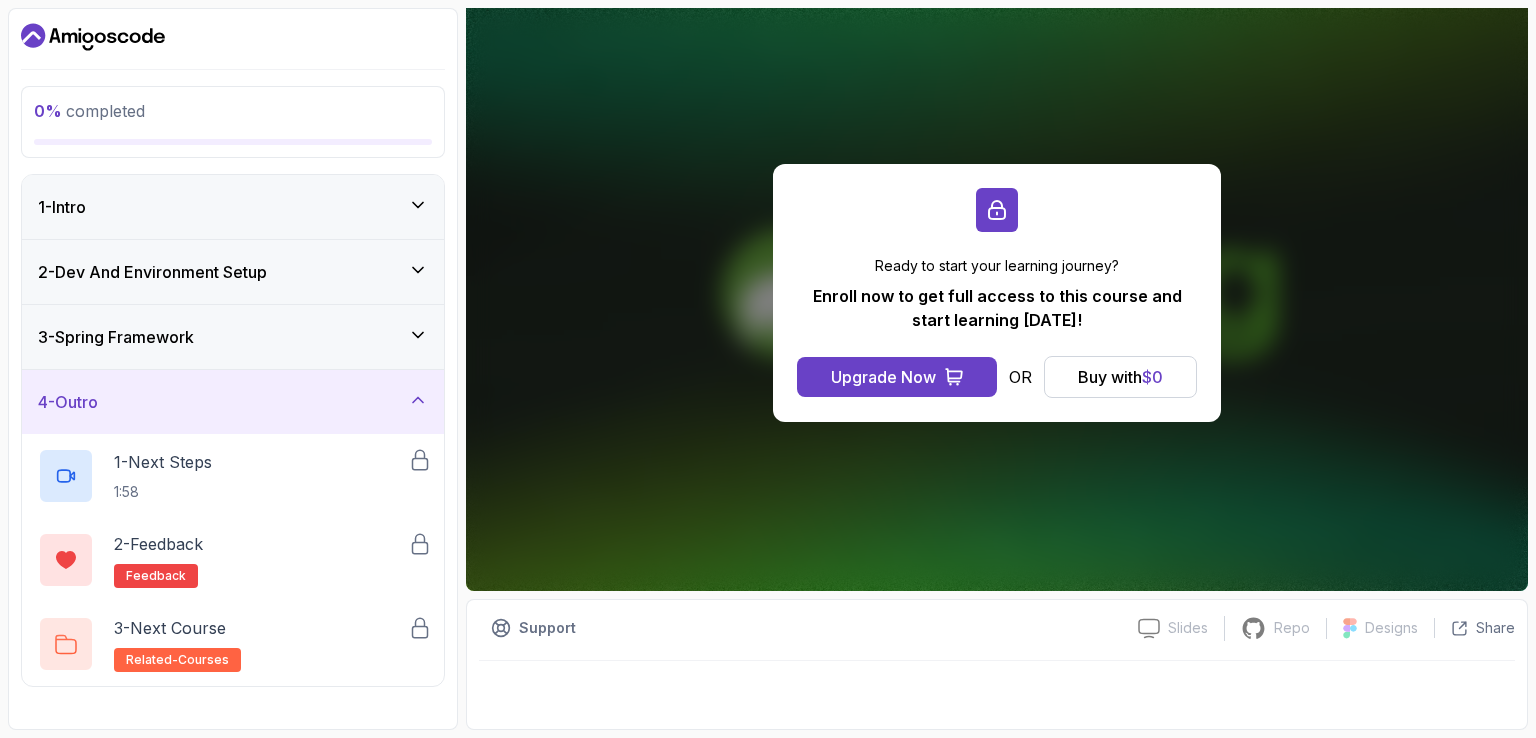 click 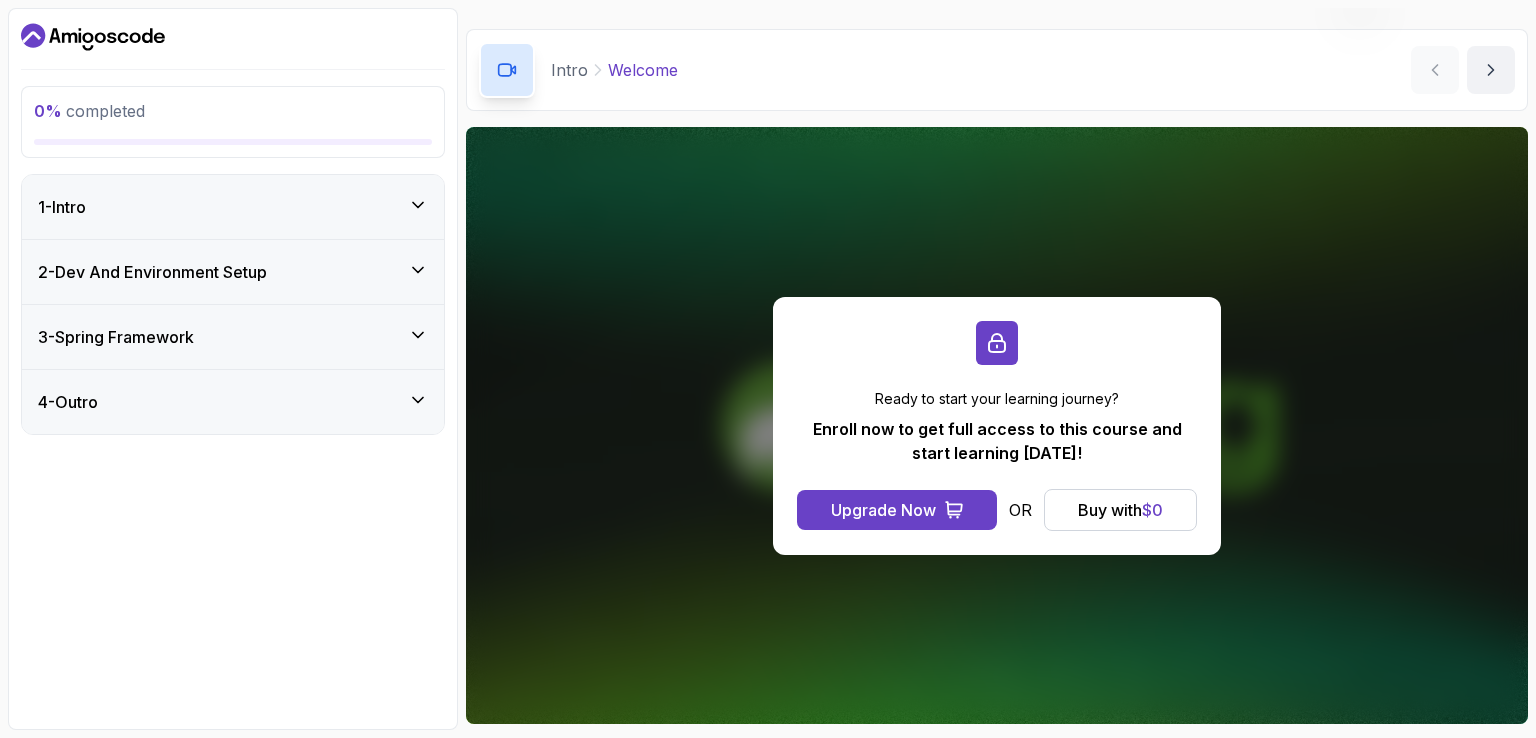 scroll, scrollTop: 0, scrollLeft: 0, axis: both 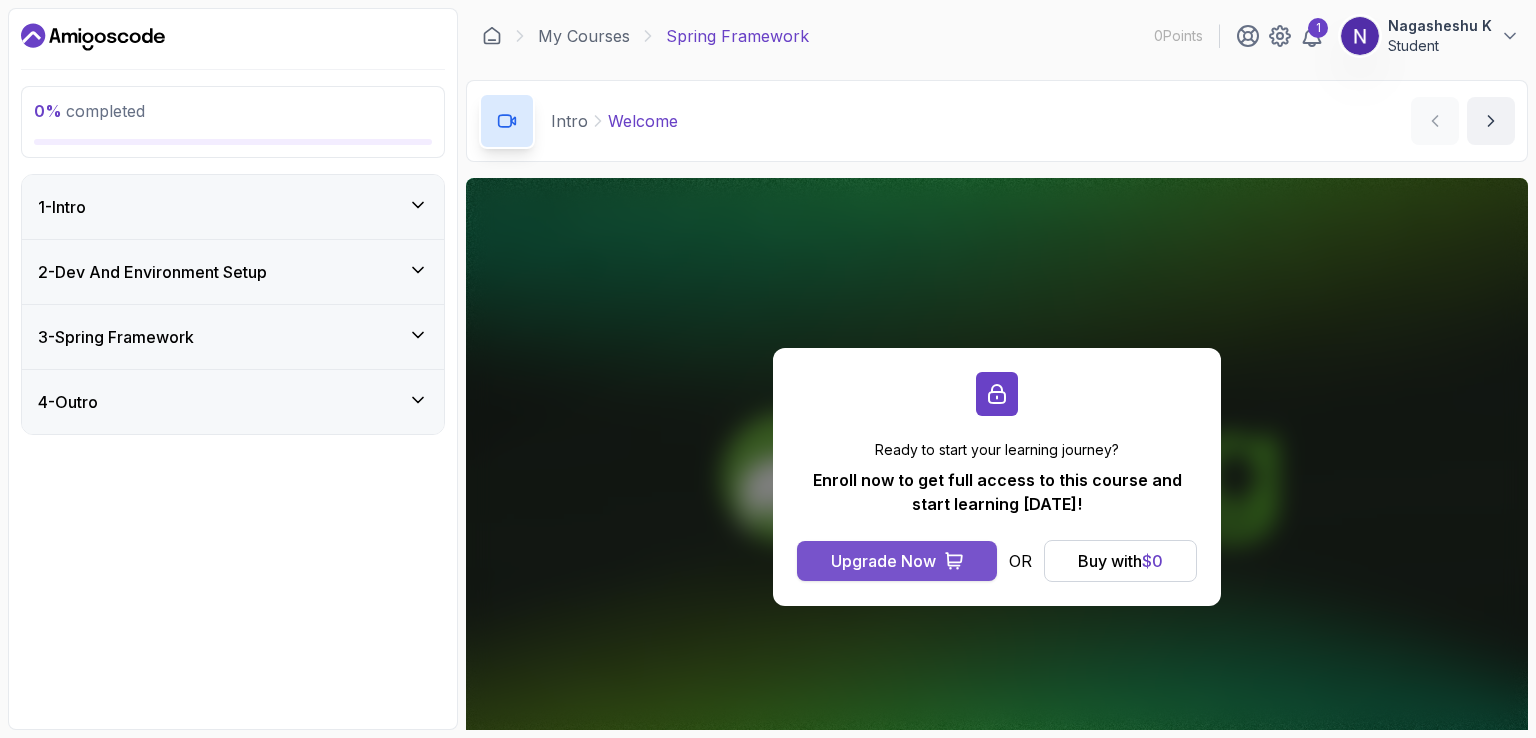 click on "Upgrade Now" at bounding box center [883, 561] 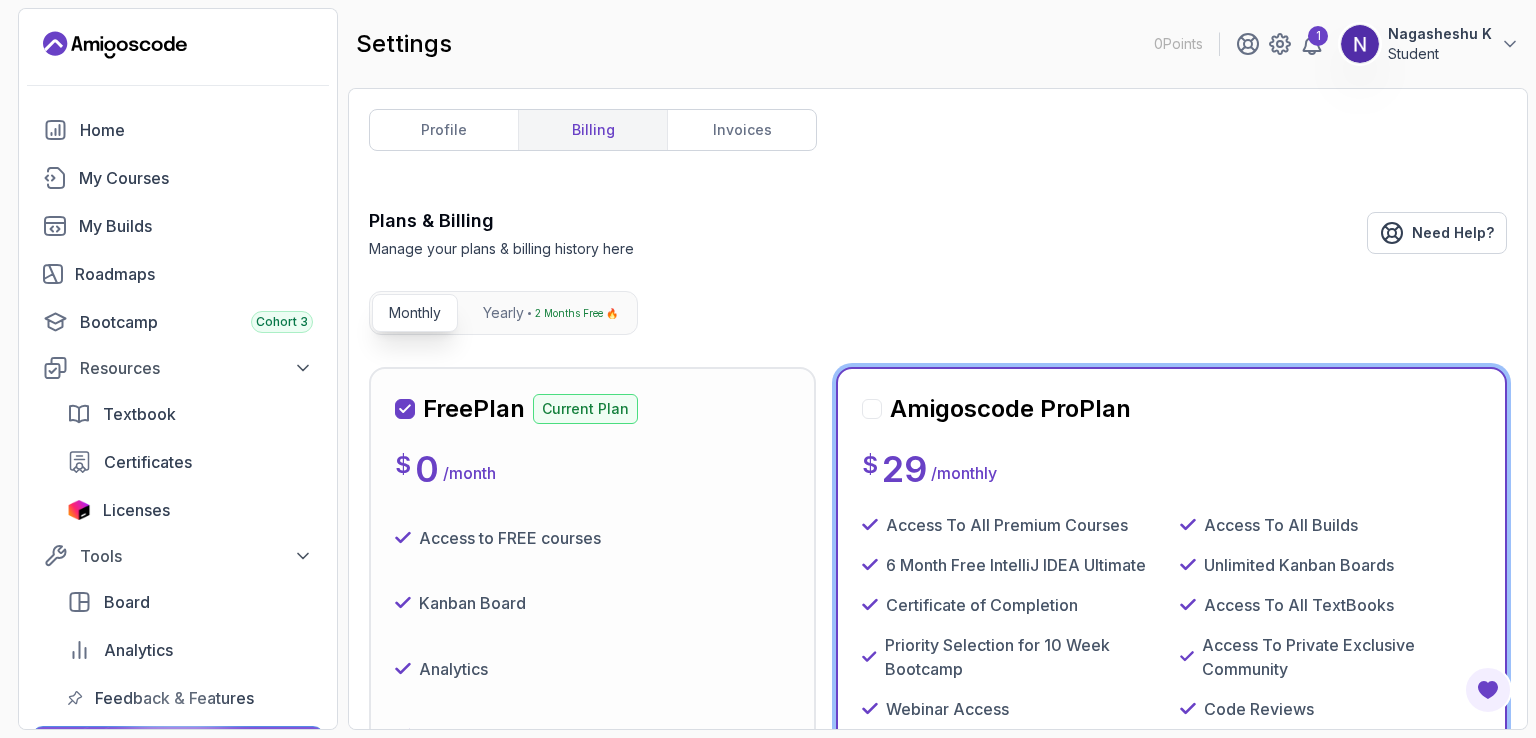 click on "Plans & Billing Manage your plans & billing history here Need Help? Monthly Yearly 2 Months Free 🔥 Free  Plan Current Plan $ 0 / month Access to FREE courses Kanban Board Analytics Access to Free TextBooks Certificate of completion 3 Month Free IntelliJ IDEA Ultimate Current Plan Amigoscode Pro  Plan $ 29 / monthly Access To All Premium Courses Access To All Builds 6 Month Free IntelliJ IDEA Ultimate Unlimited Kanban Boards Certificate of Completion Access To All TextBooks Priority Selection for 10 Week Bootcamp Access To Private Exclusive Community Webinar Access Code Reviews Try for FREE 🎓 Career-ready content 💰 Less than $1/day Start Learning Now – Risk-Free 0 .cls-1 { fill: currentColor; } Powered by Stripe - blurple Testimonials Trusted by over 150,000 developers and teams around the world" at bounding box center [938, 683] 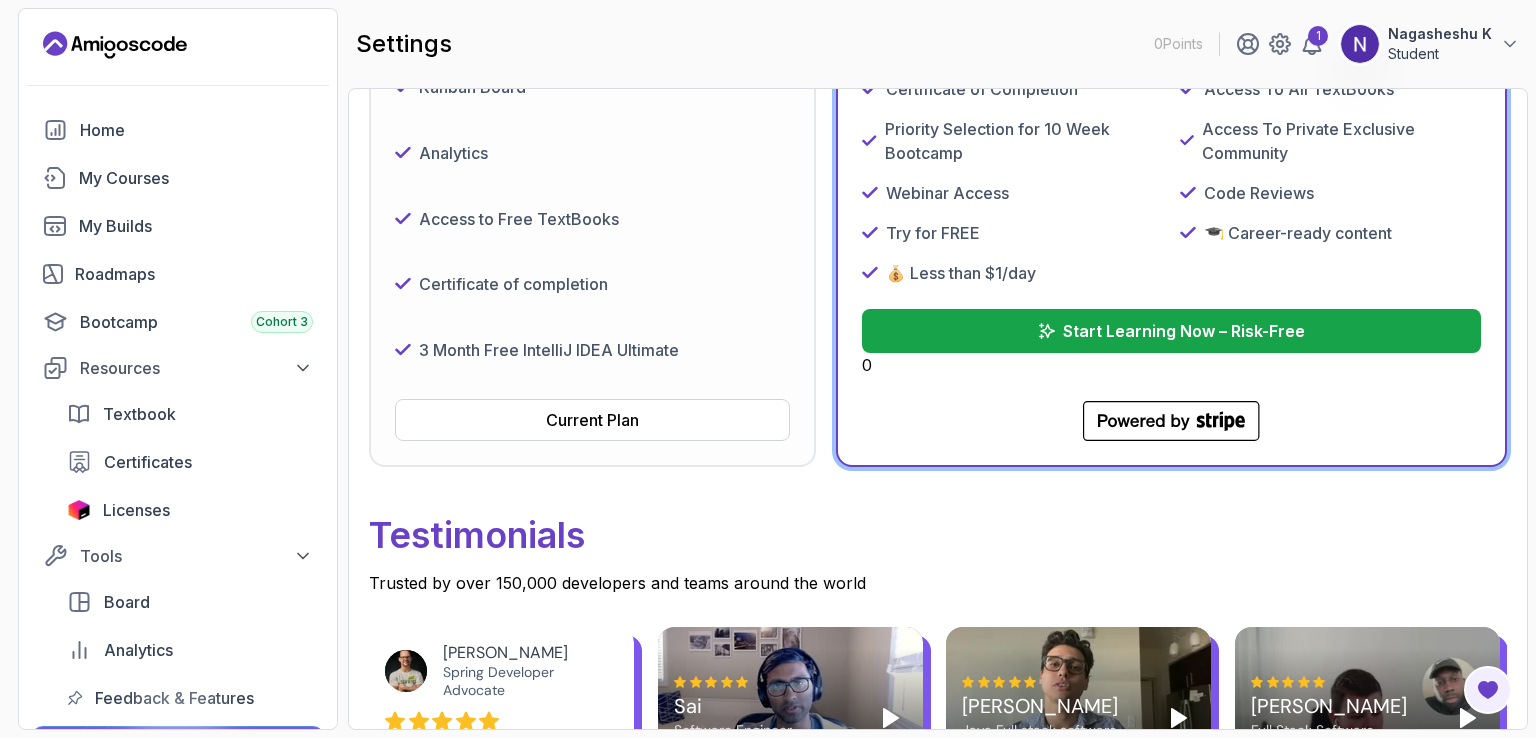 scroll, scrollTop: 549, scrollLeft: 0, axis: vertical 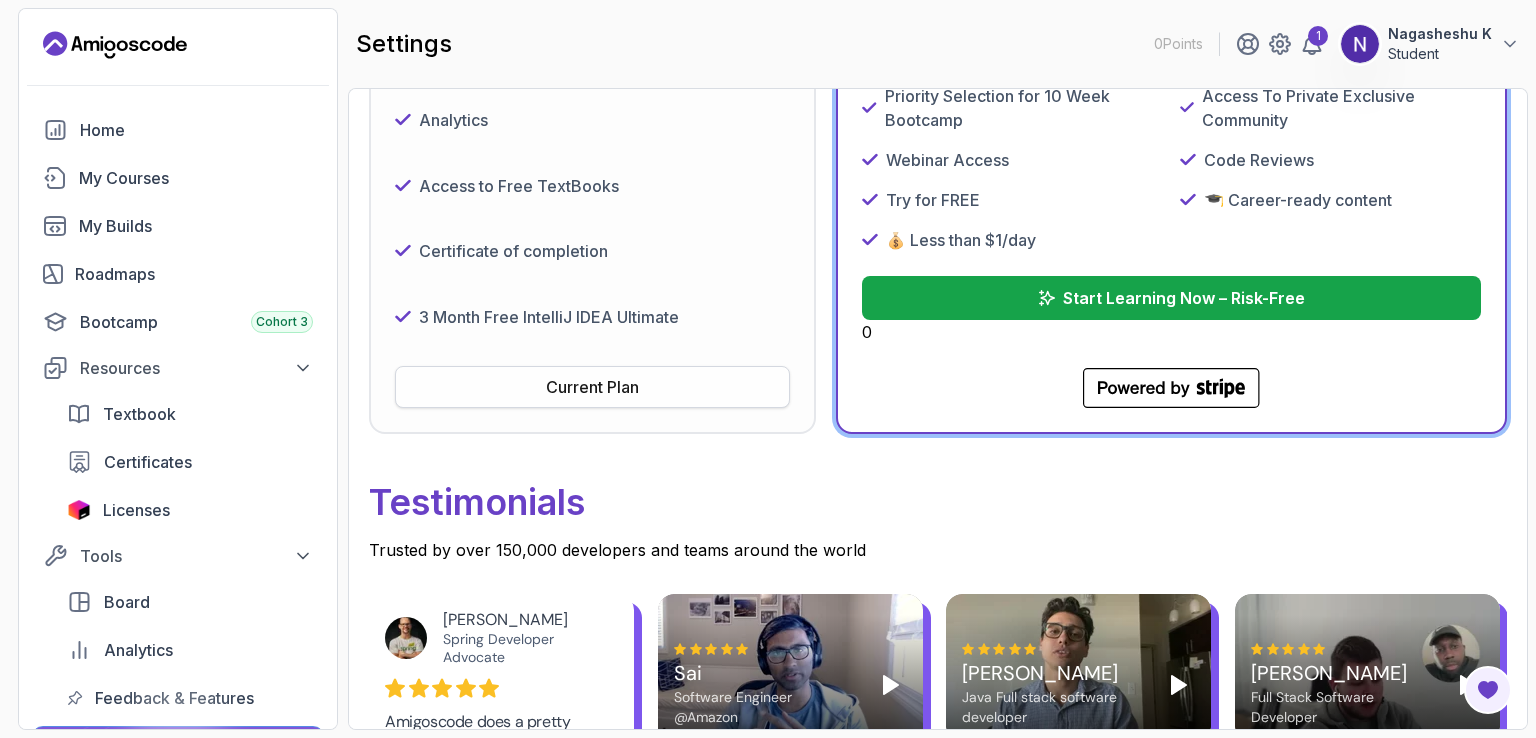 click on "Current Plan" at bounding box center [592, 387] 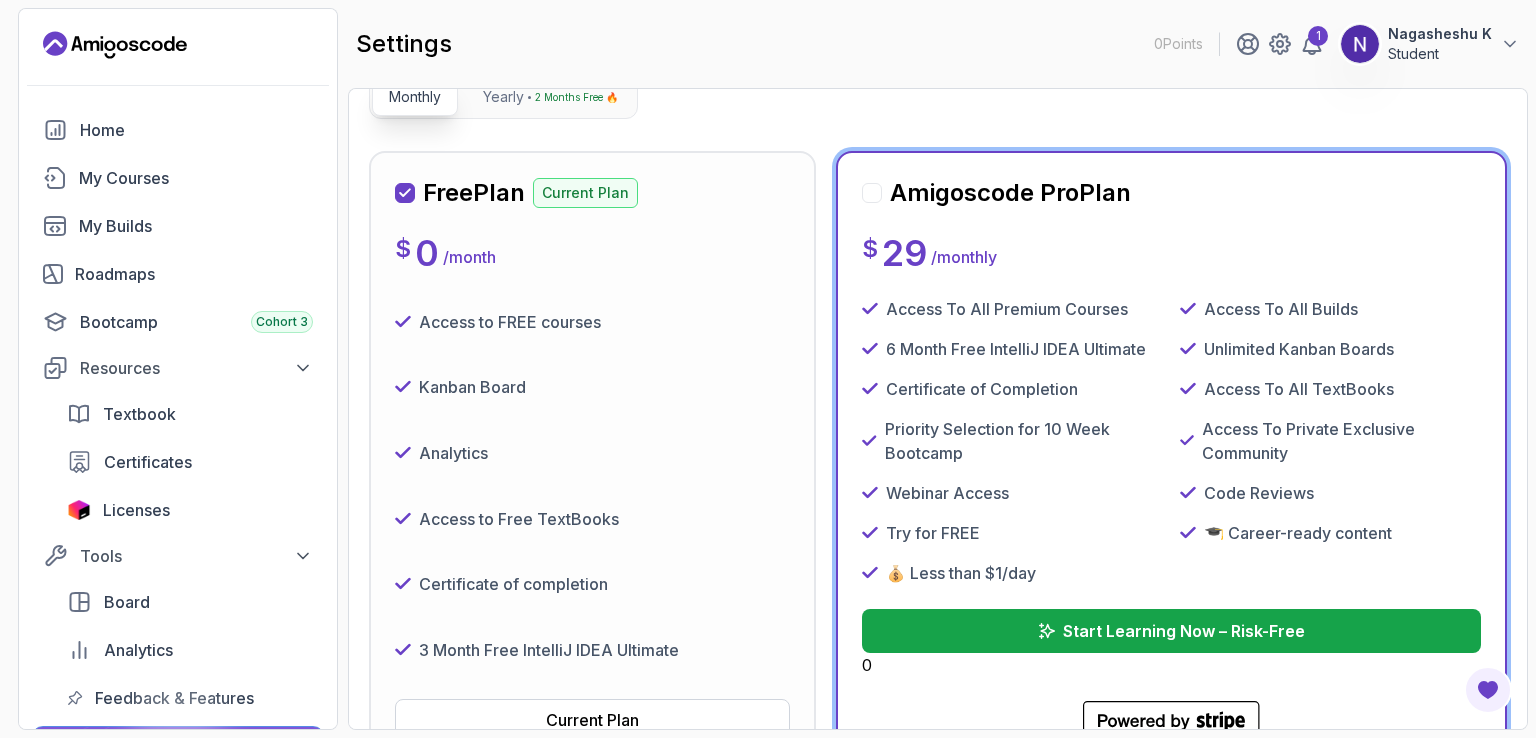 scroll, scrollTop: 0, scrollLeft: 0, axis: both 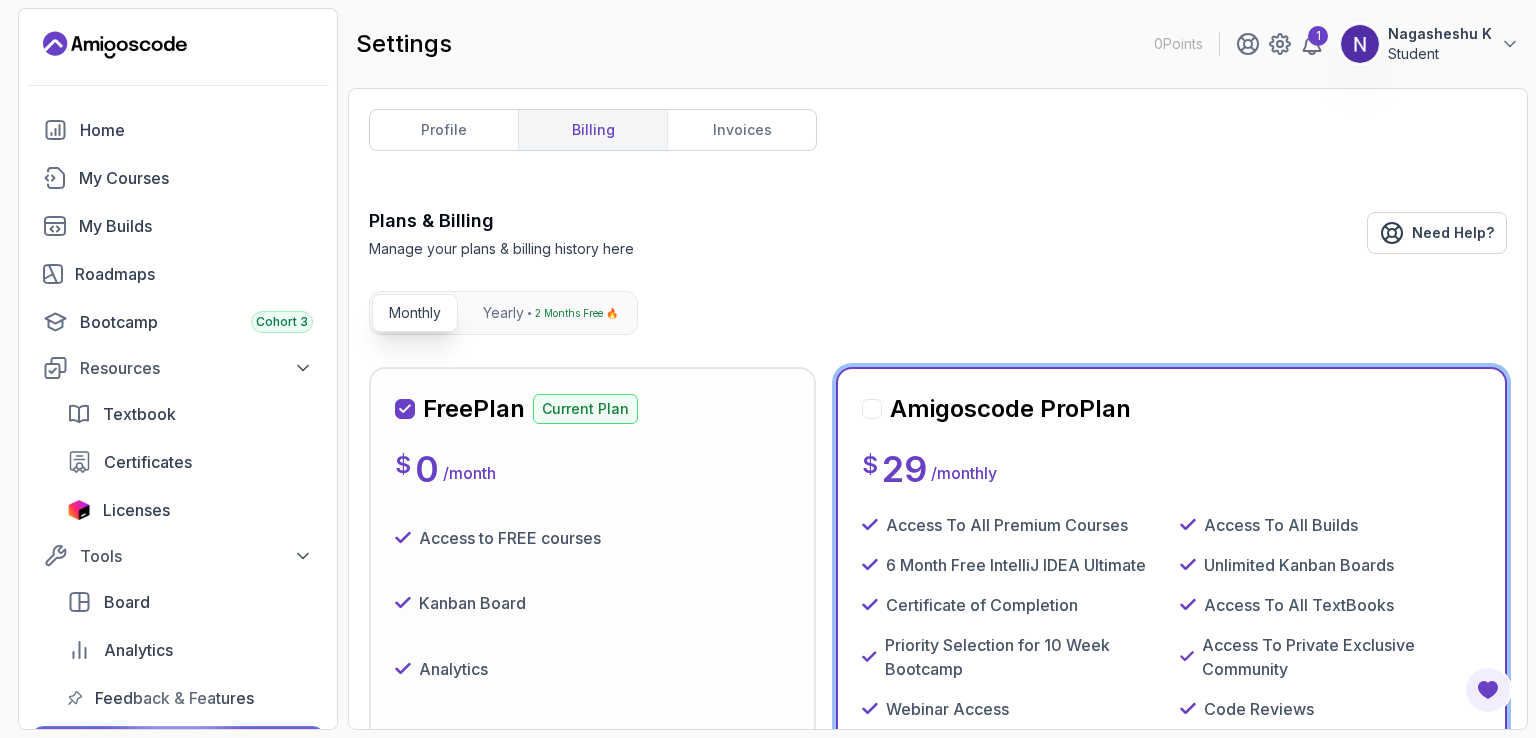 click on "Plans & Billing Manage your plans & billing history here Need Help?" at bounding box center (938, 233) 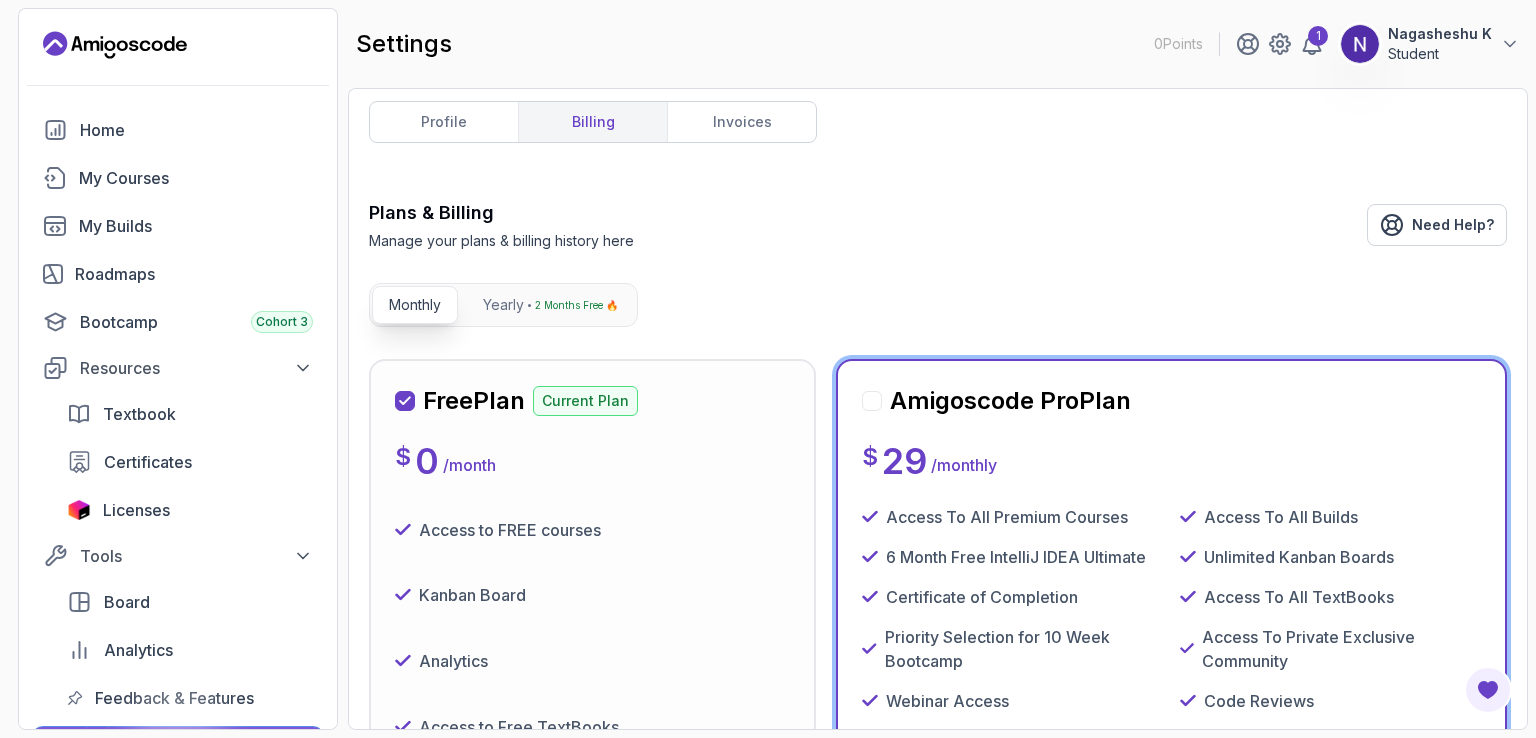 scroll, scrollTop: 0, scrollLeft: 0, axis: both 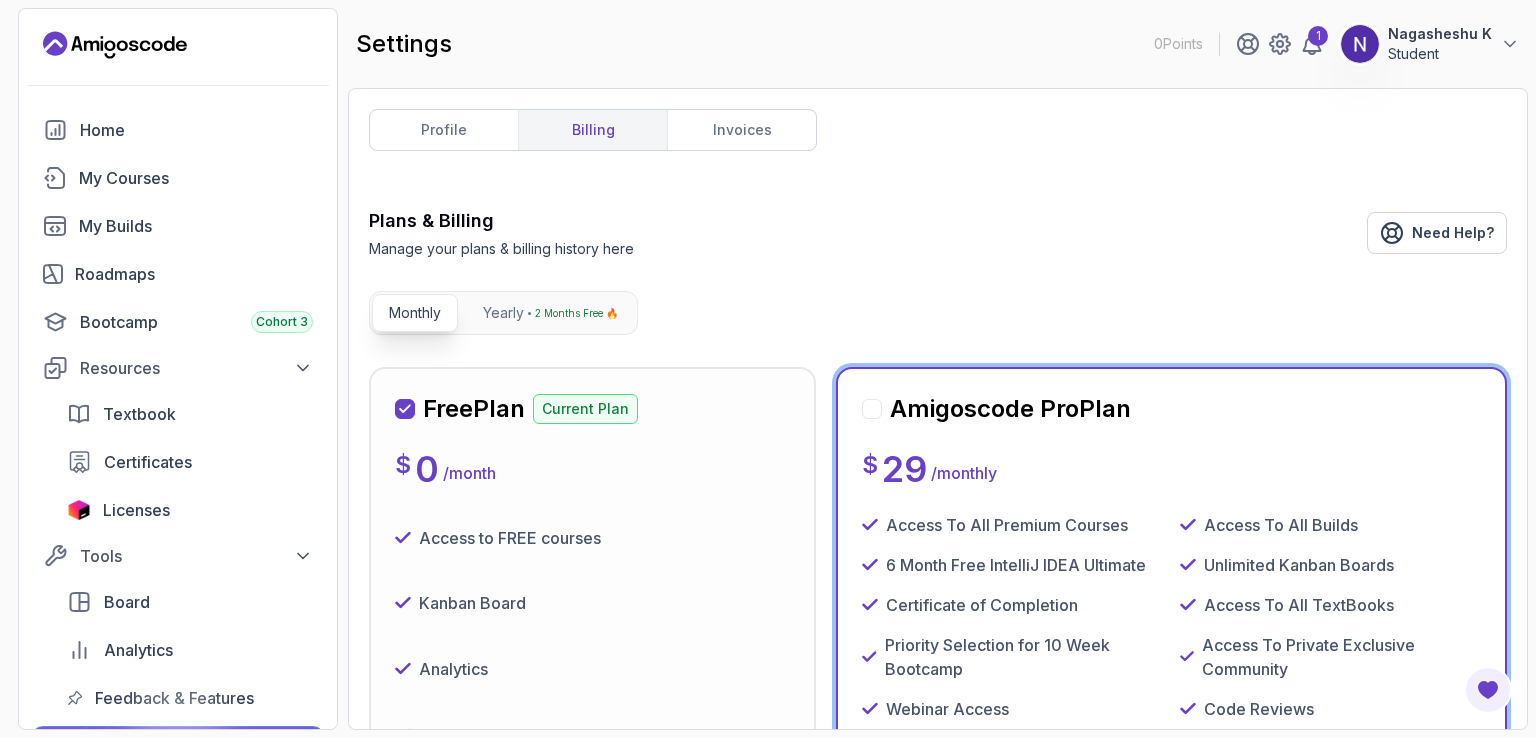 click on "Plans & Billing Manage your plans & billing history here Need Help?" at bounding box center (938, 233) 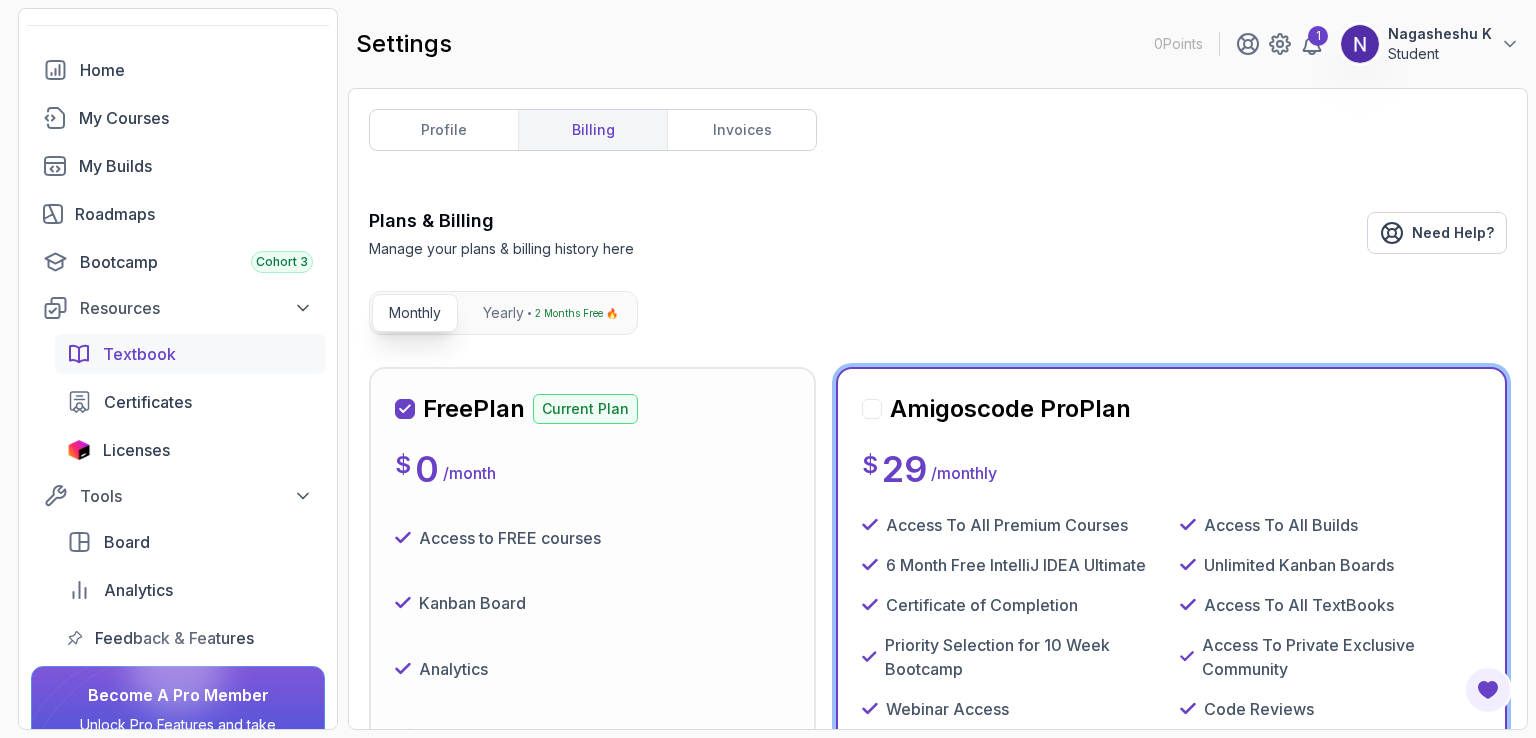 scroll, scrollTop: 0, scrollLeft: 0, axis: both 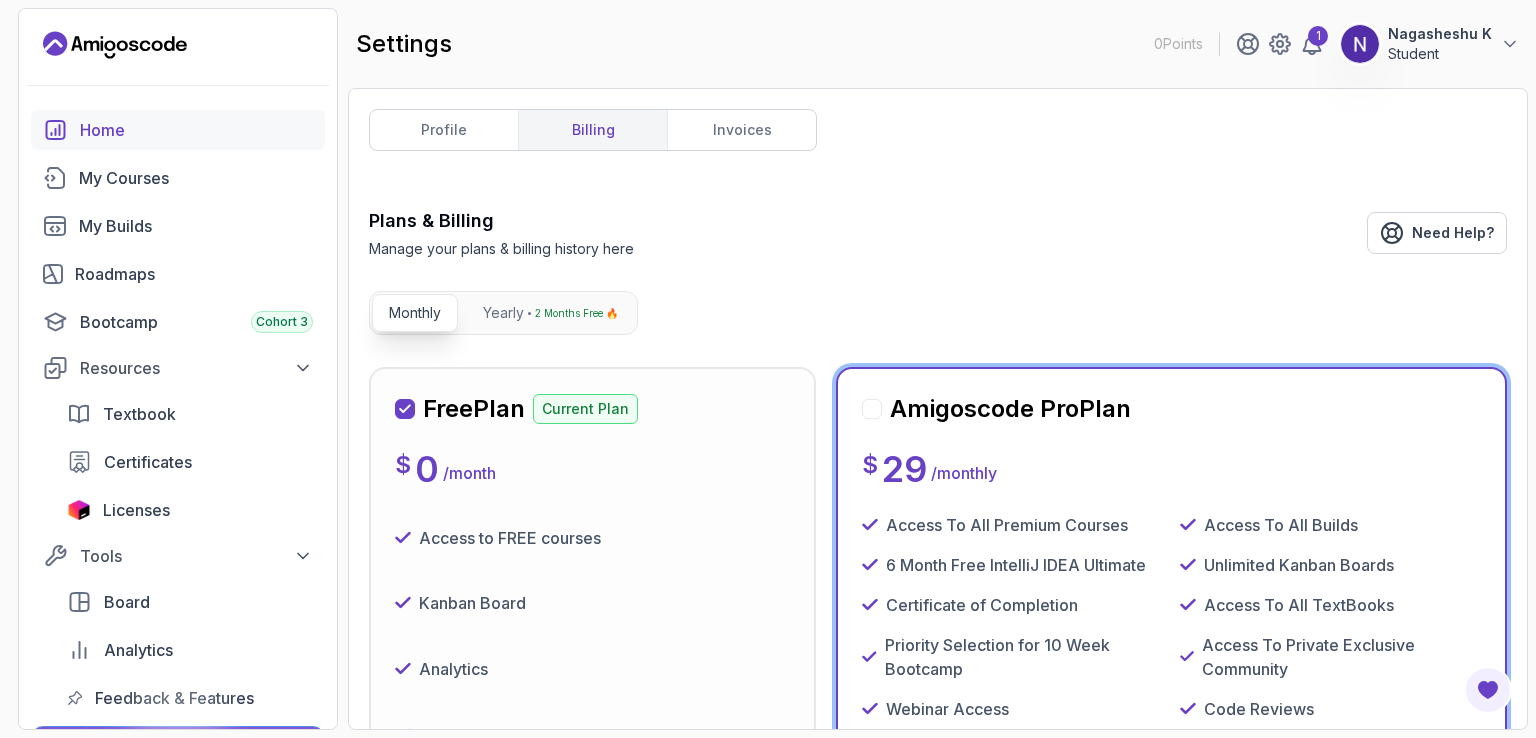 click on "Home" at bounding box center (196, 130) 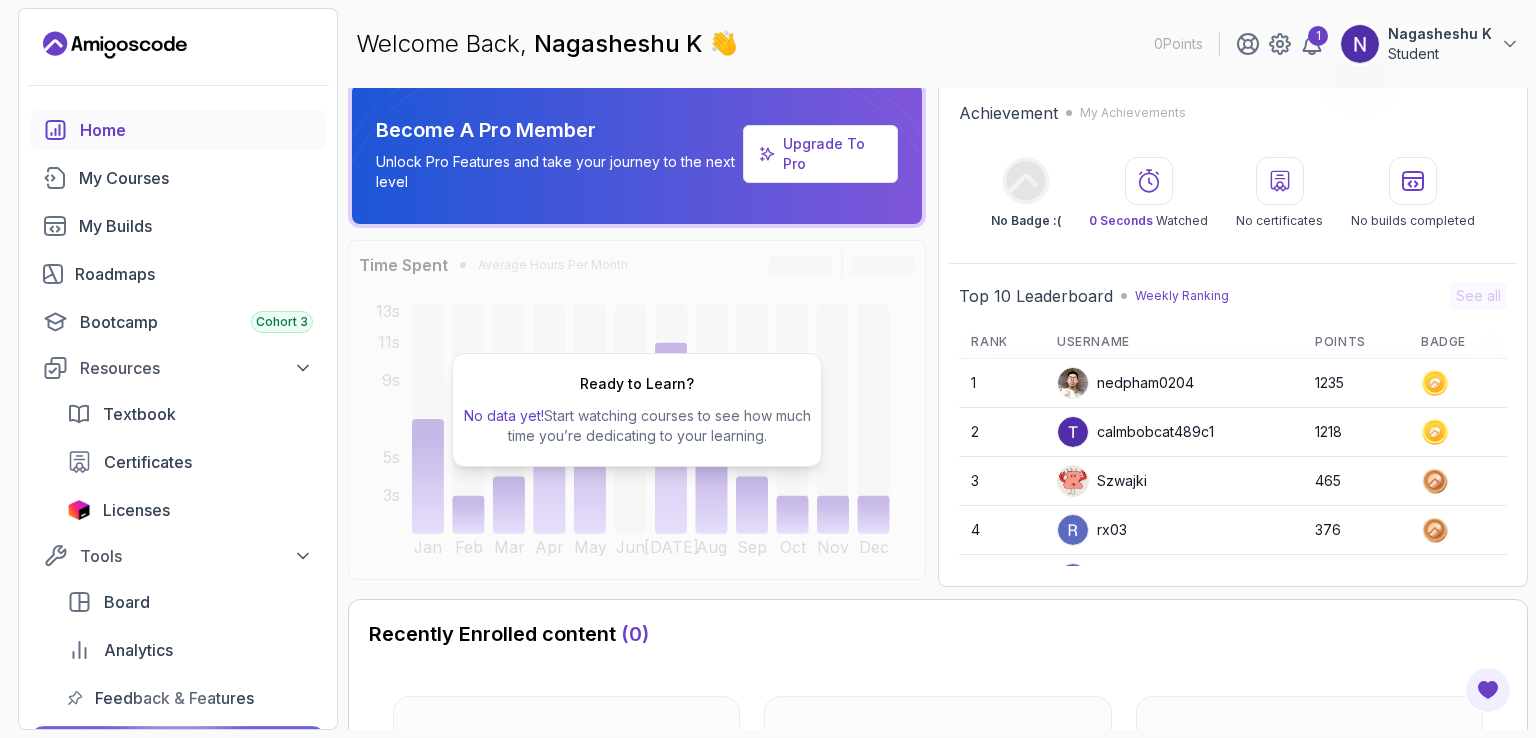 scroll, scrollTop: 0, scrollLeft: 0, axis: both 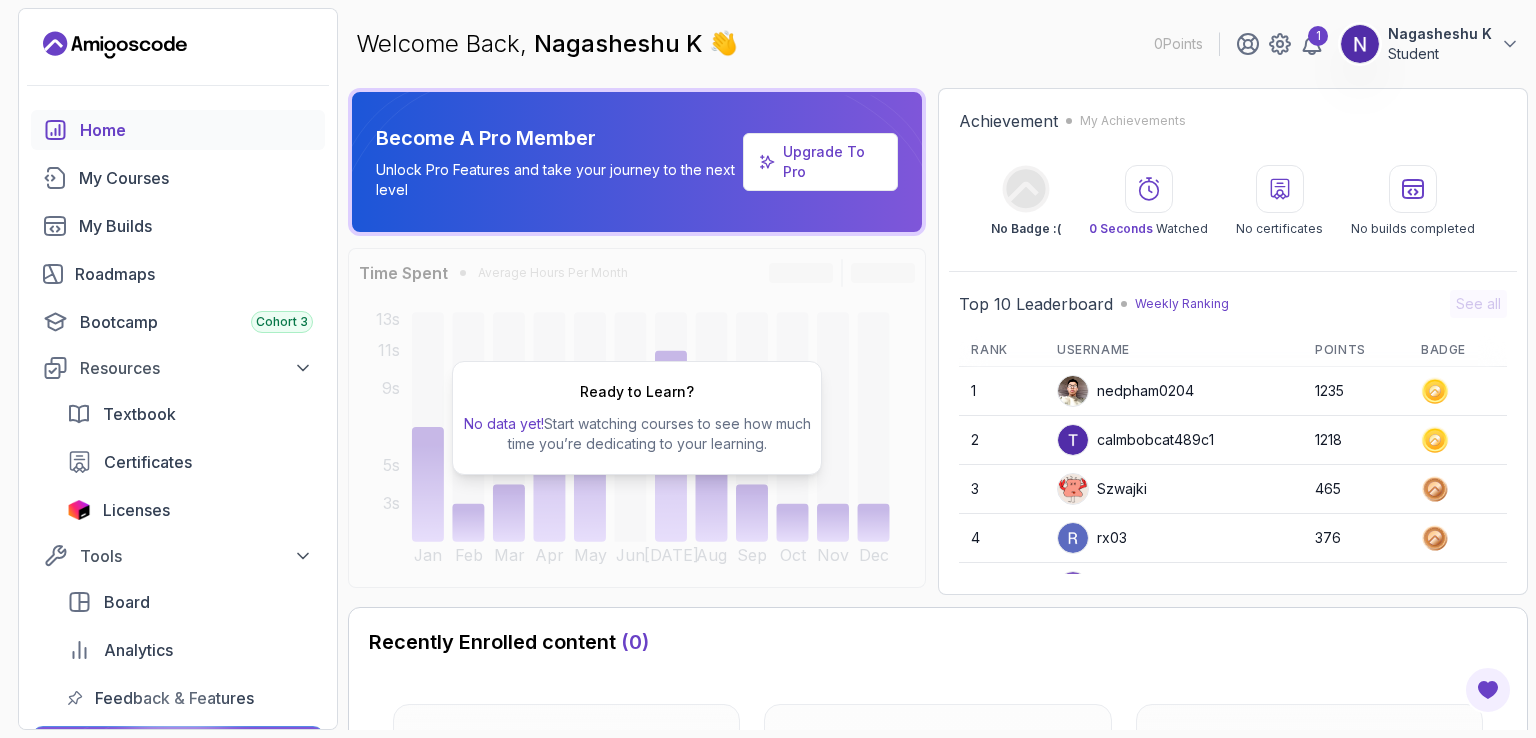 click on "Nagasheshu K" at bounding box center (621, 43) 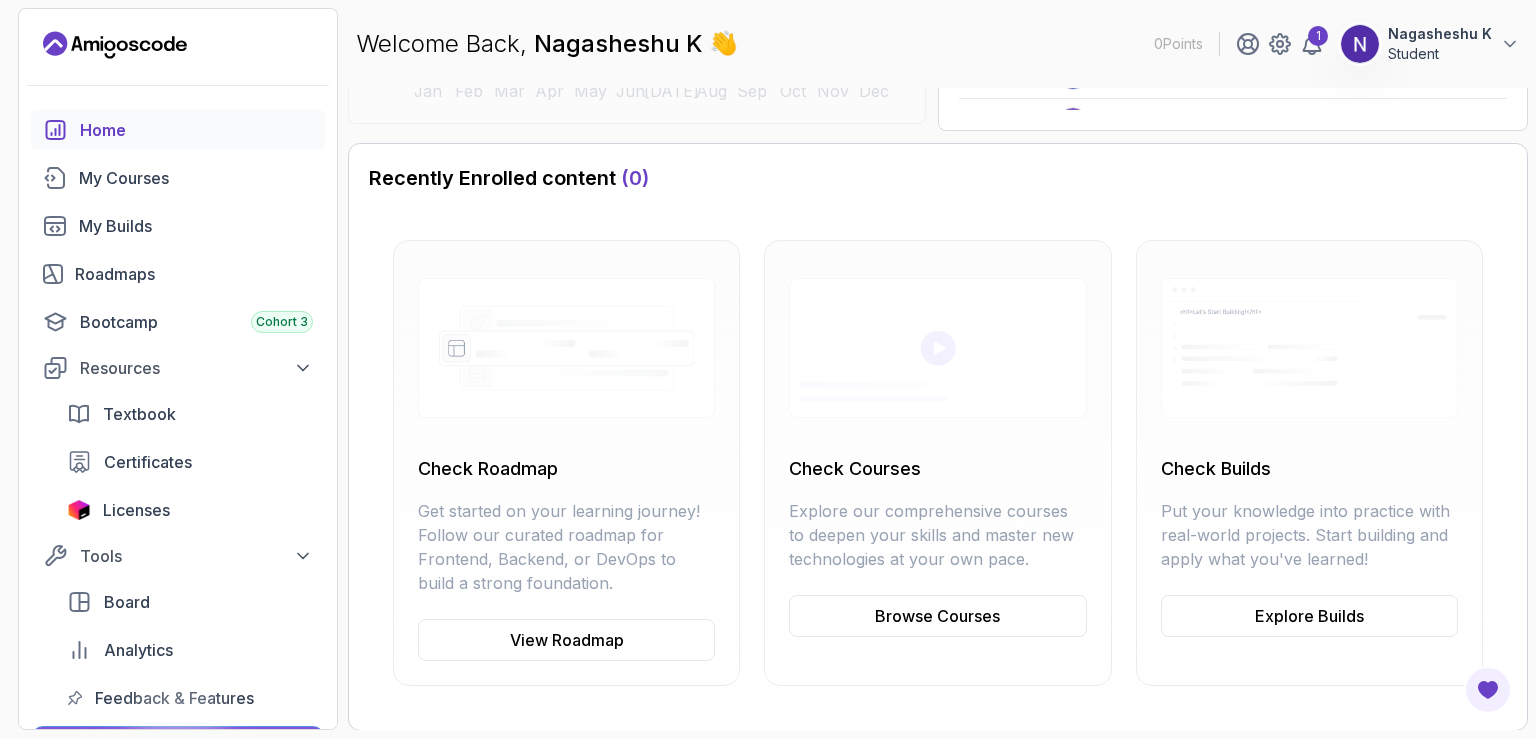 scroll, scrollTop: 80, scrollLeft: 0, axis: vertical 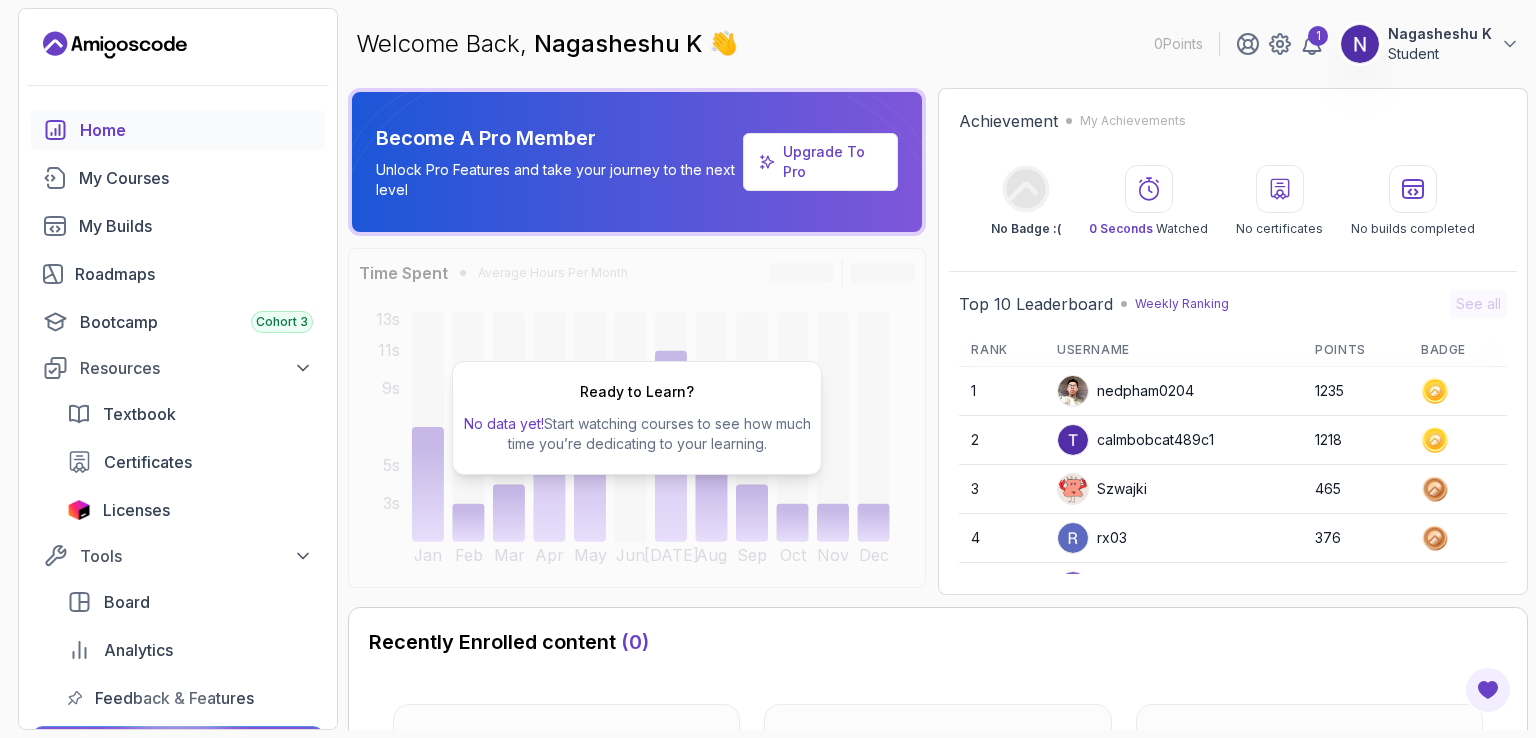 click on "Welcome Back,   Nagasheshu K   👋 0  Points 1 Nagasheshu K Student" at bounding box center (938, 44) 